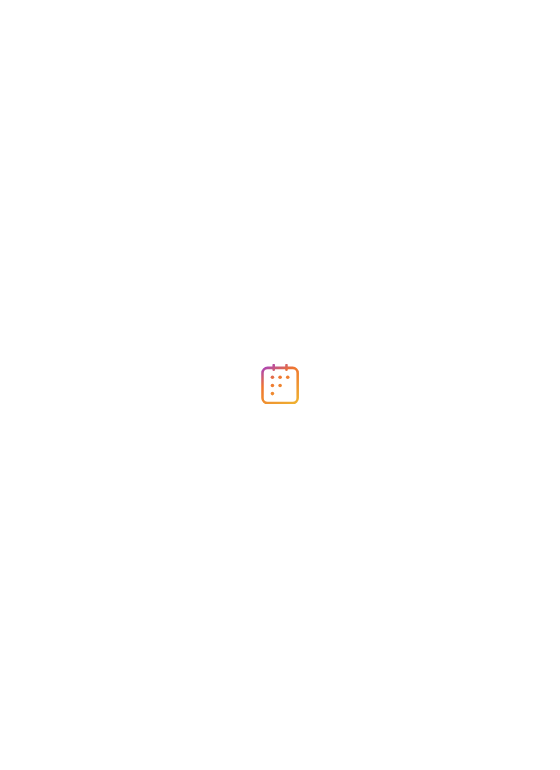 scroll, scrollTop: 0, scrollLeft: 0, axis: both 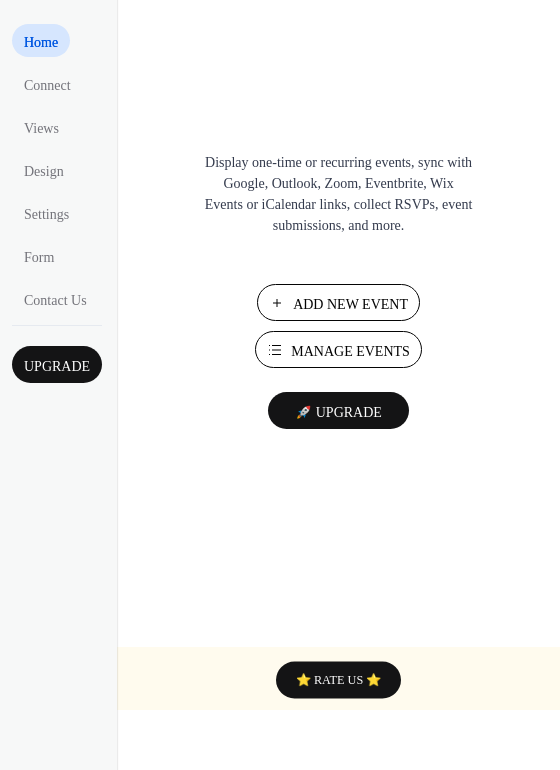 click on "Add New Event" at bounding box center (350, 304) 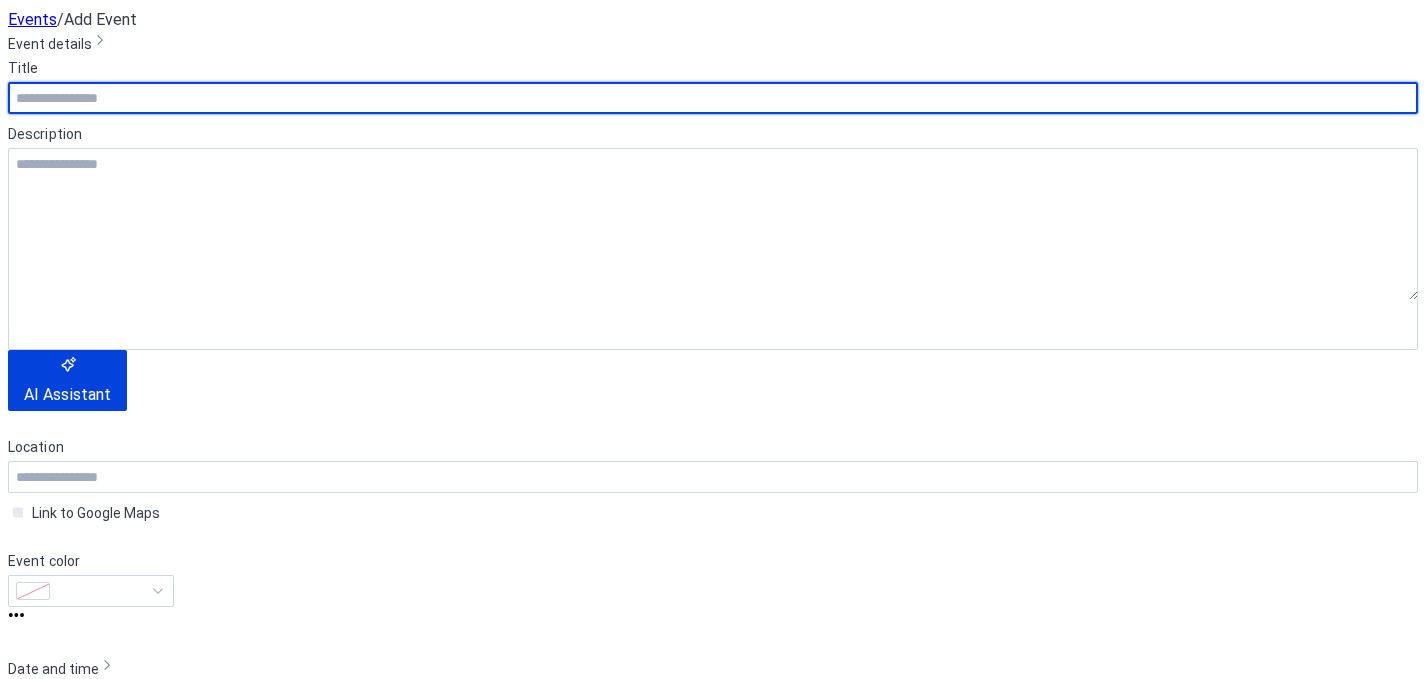 scroll, scrollTop: 0, scrollLeft: 0, axis: both 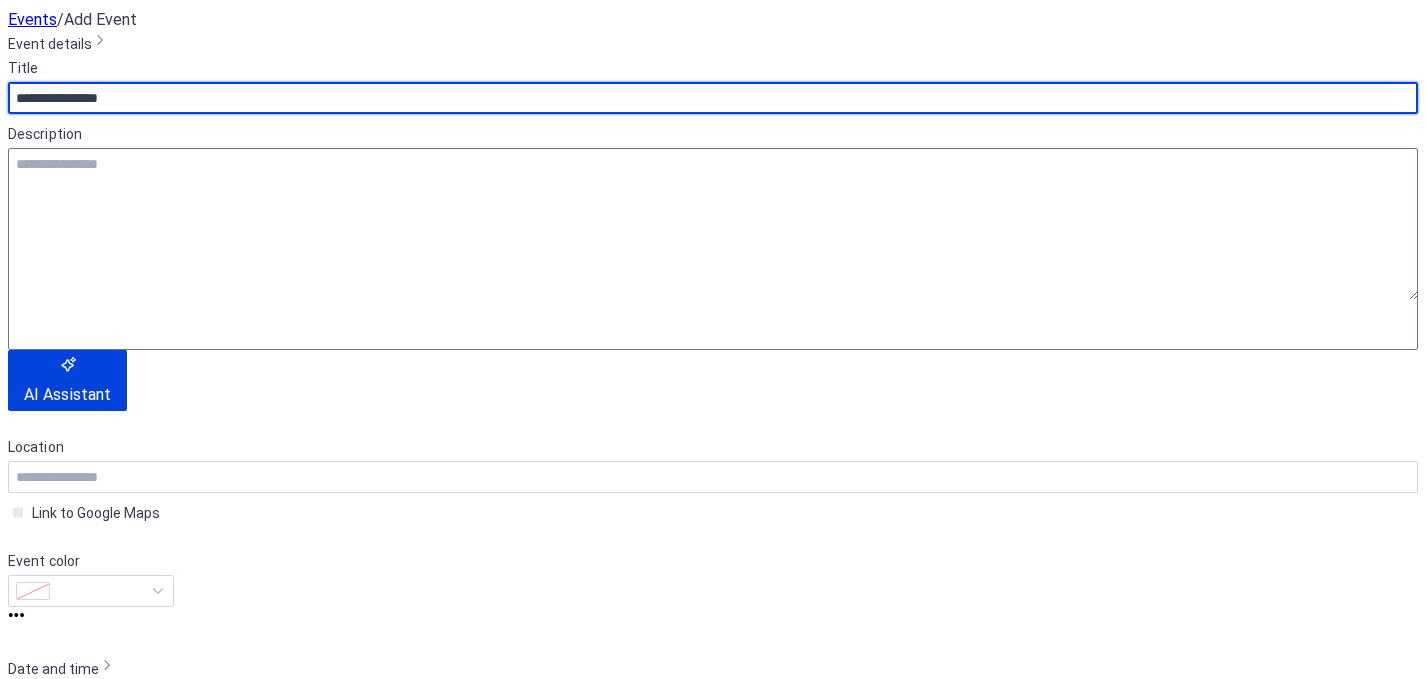 type on "**********" 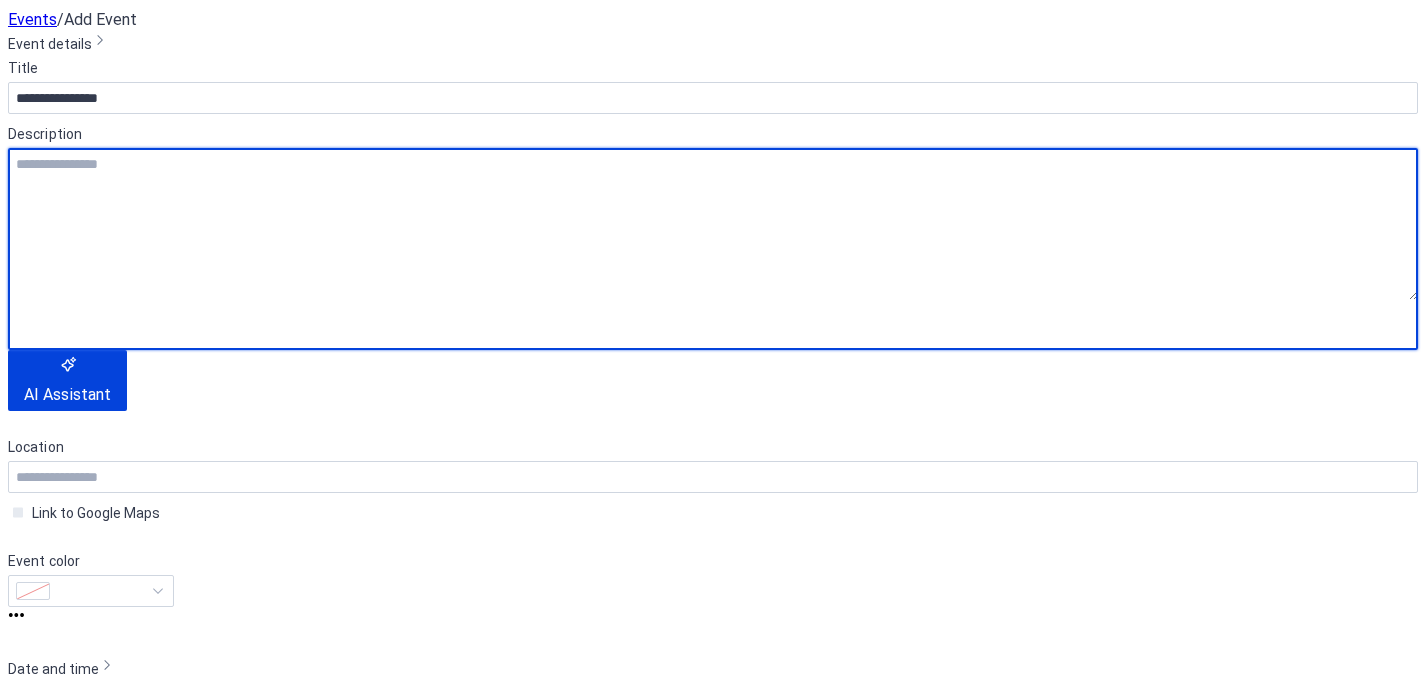 click at bounding box center (713, 224) 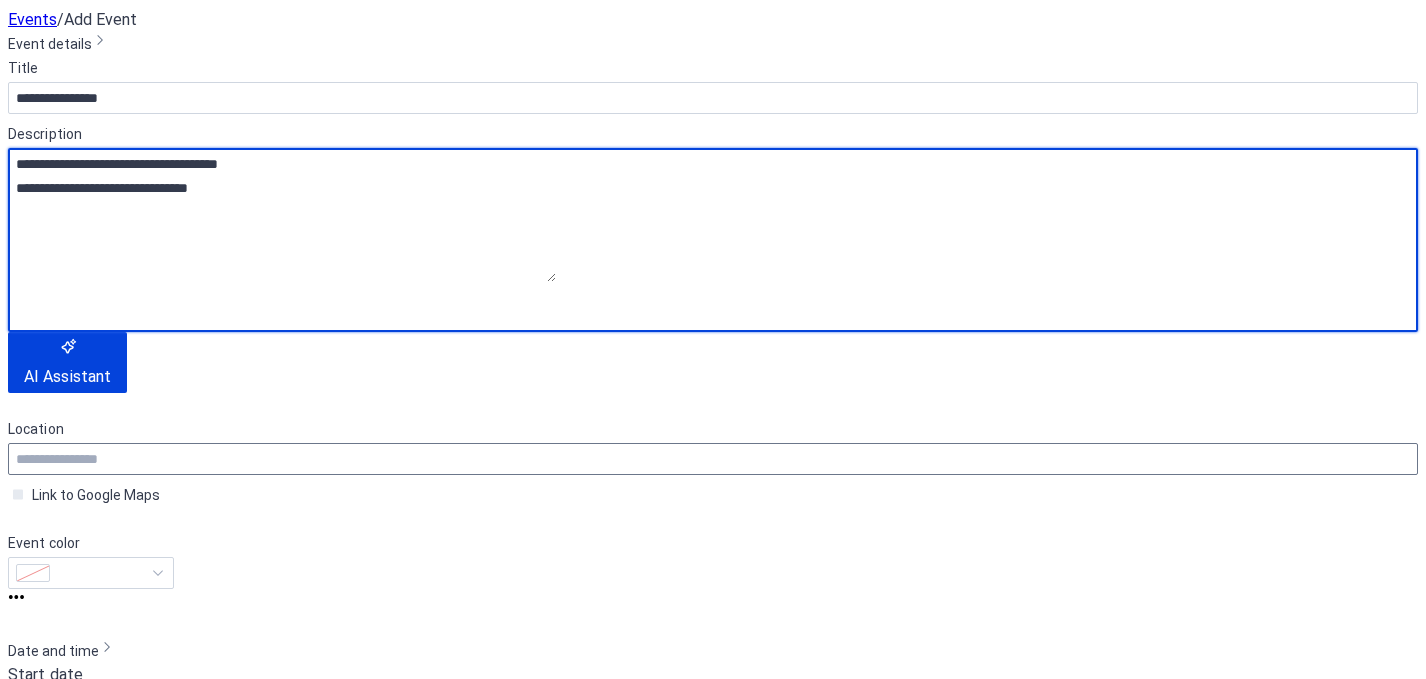 type on "**********" 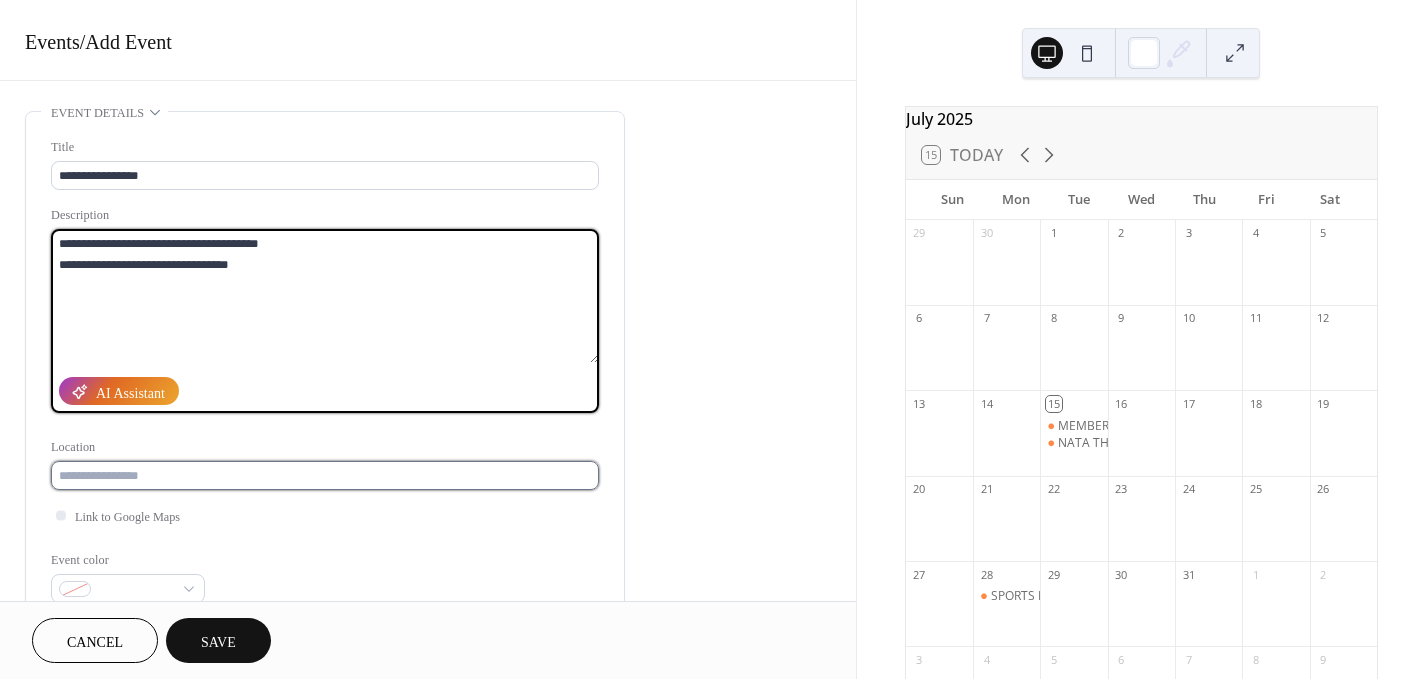 click at bounding box center [325, 475] 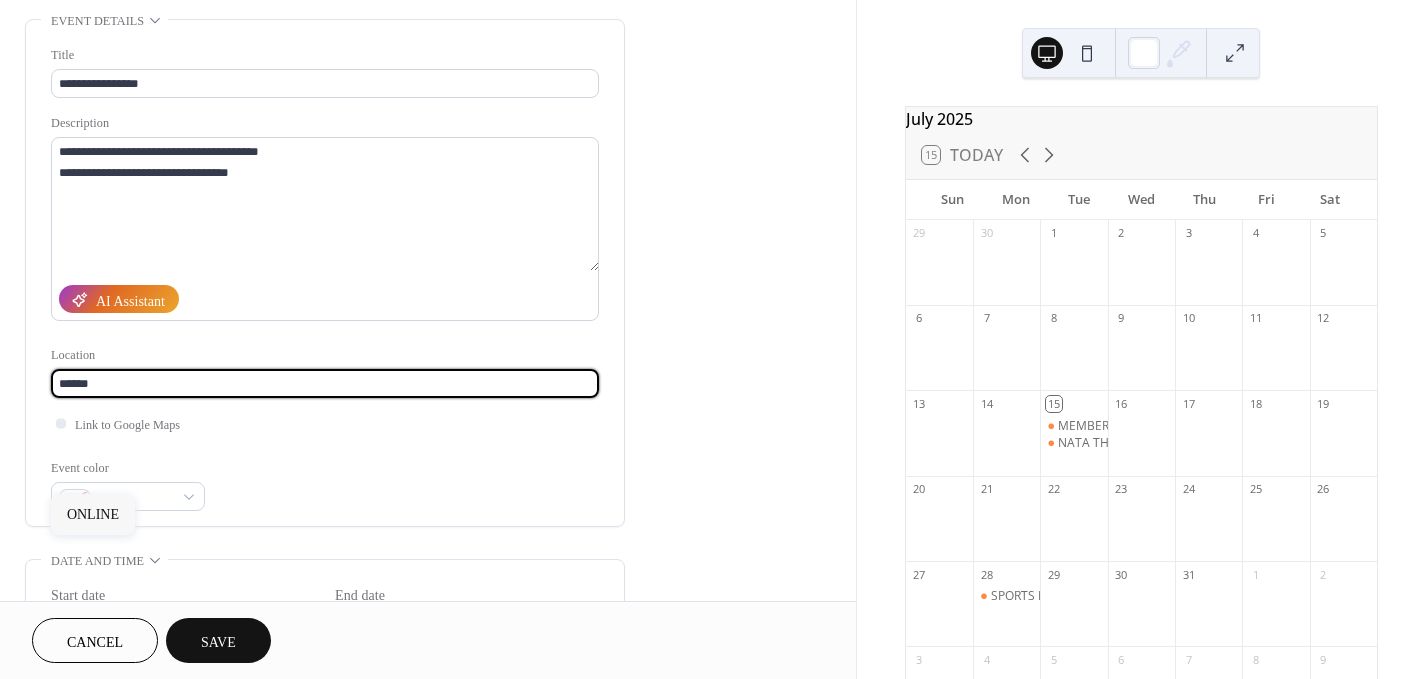 scroll, scrollTop: 93, scrollLeft: 0, axis: vertical 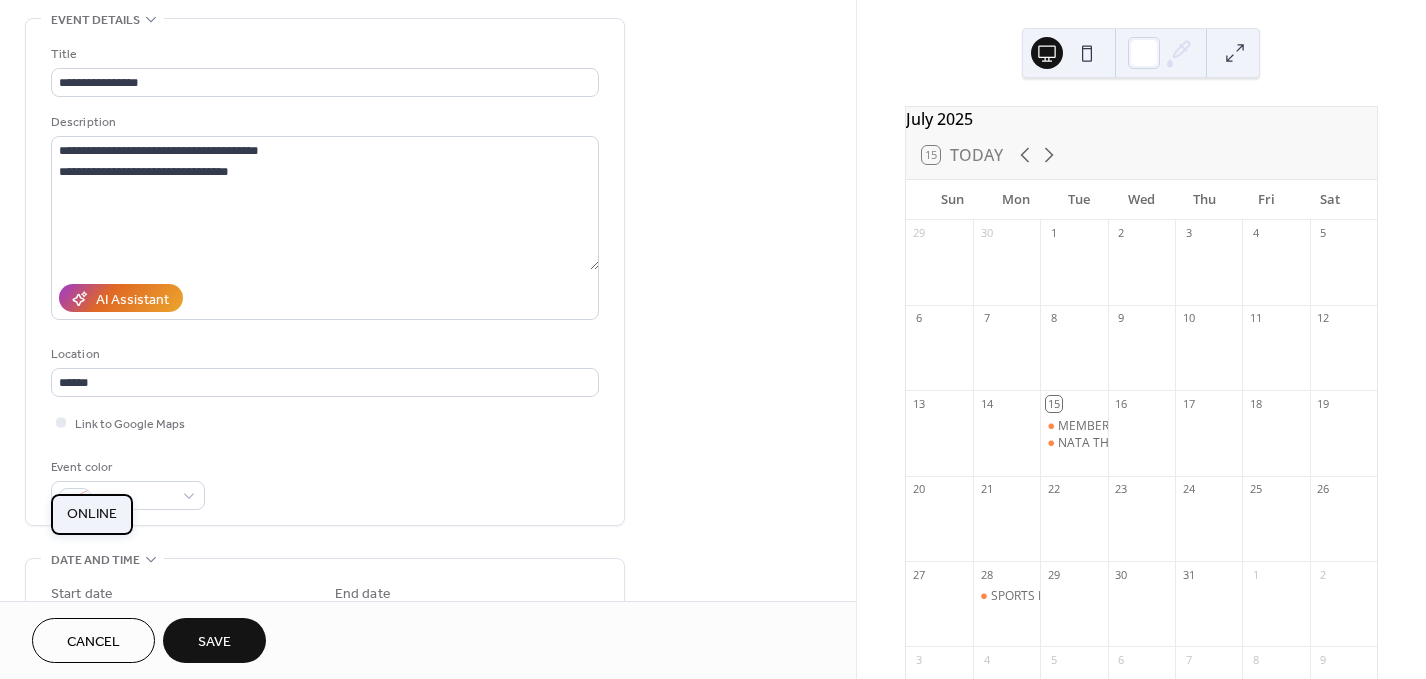click on "ONLINE" at bounding box center (92, 513) 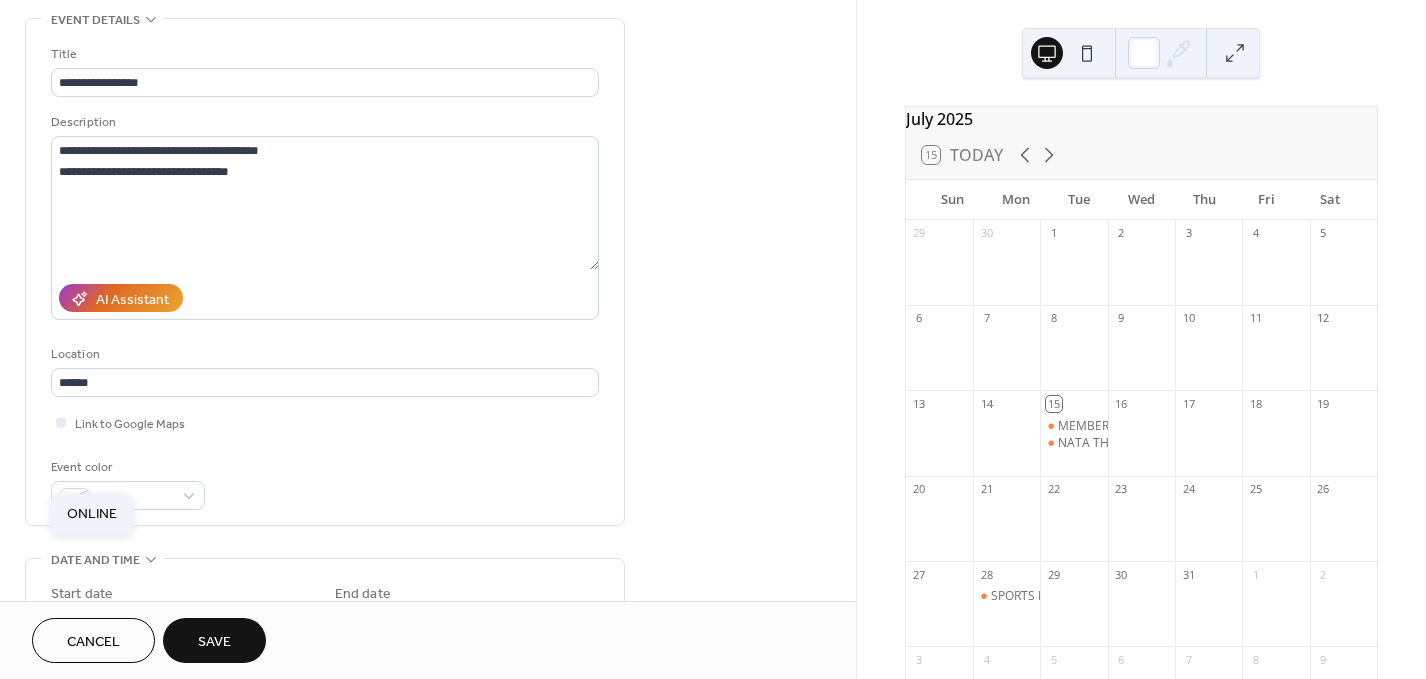 type on "******" 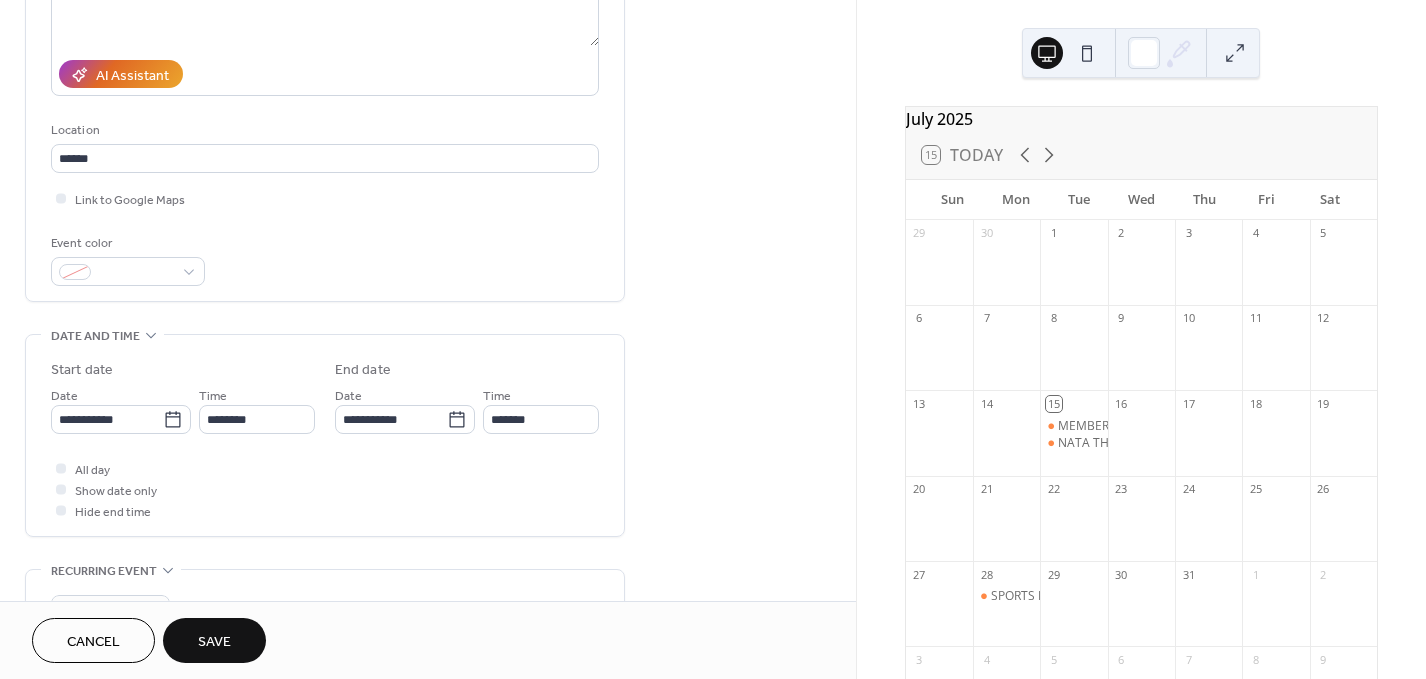 scroll, scrollTop: 320, scrollLeft: 0, axis: vertical 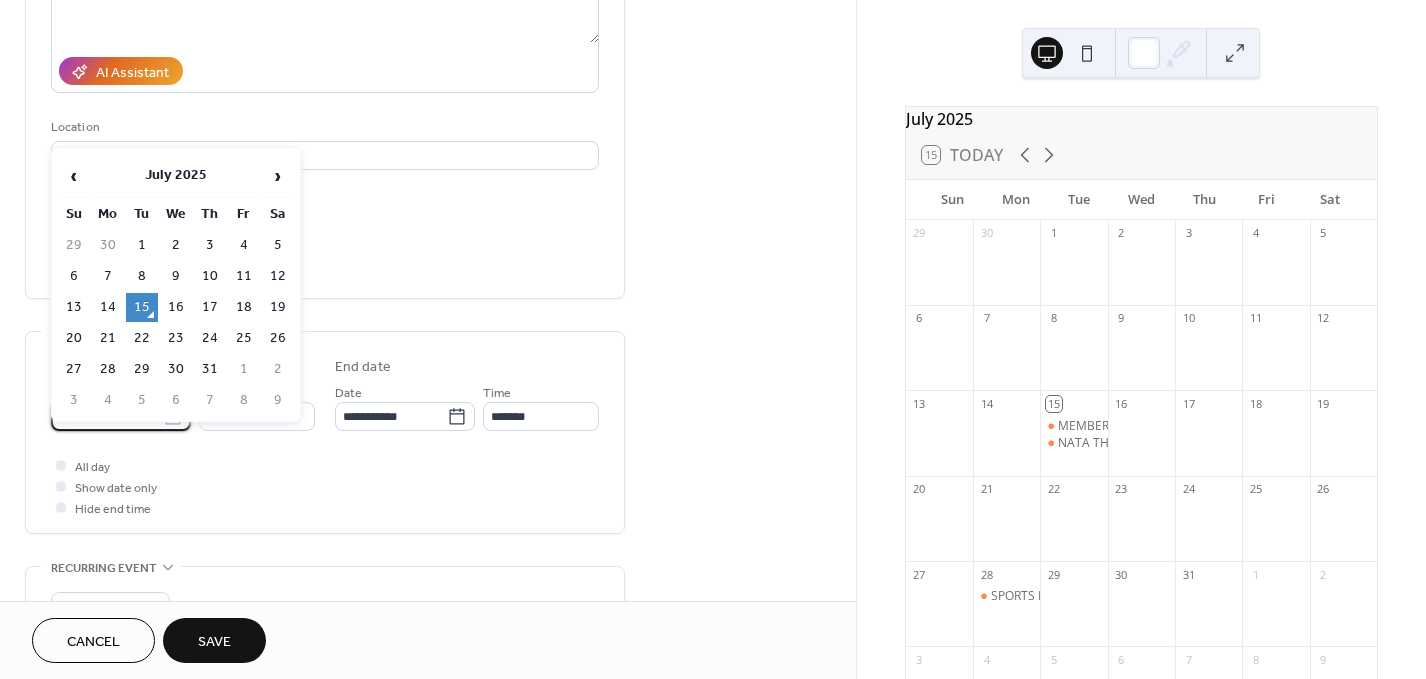 click on "**********" at bounding box center [107, 416] 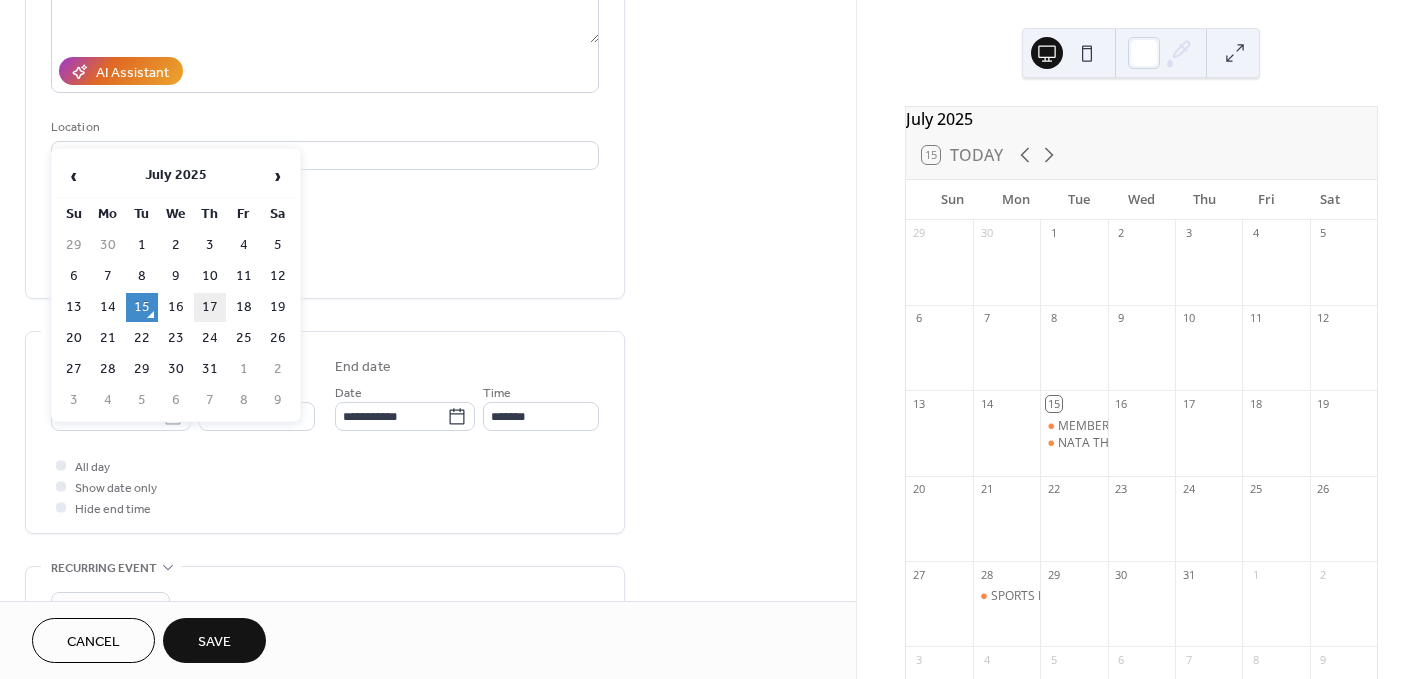 click on "17" at bounding box center [210, 307] 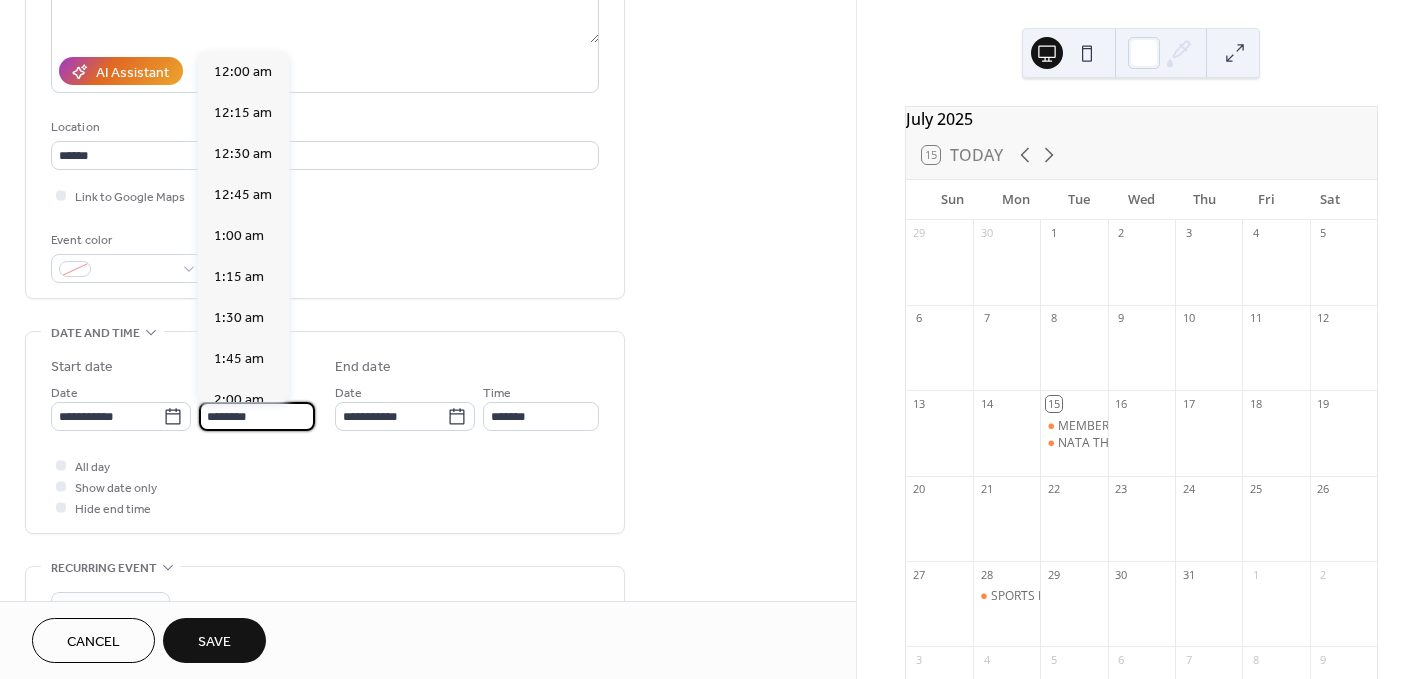 click on "********" at bounding box center (257, 416) 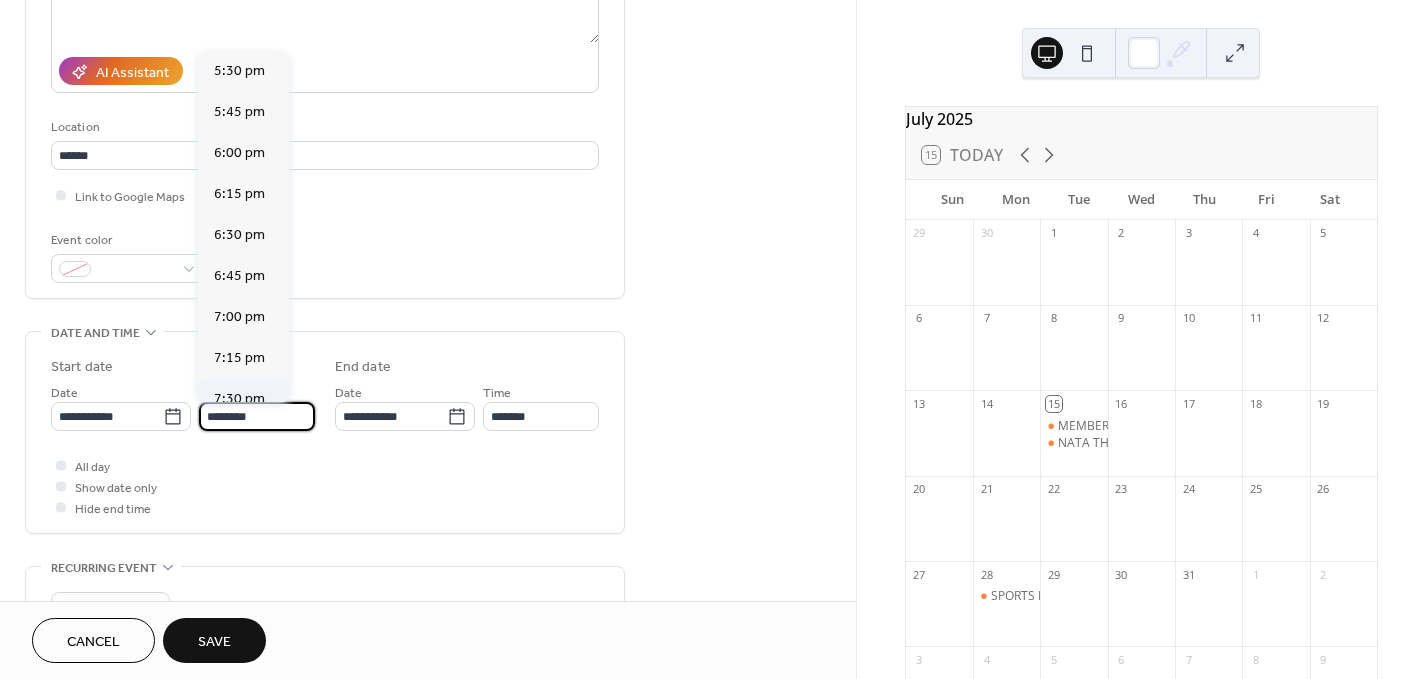 scroll, scrollTop: 2959, scrollLeft: 0, axis: vertical 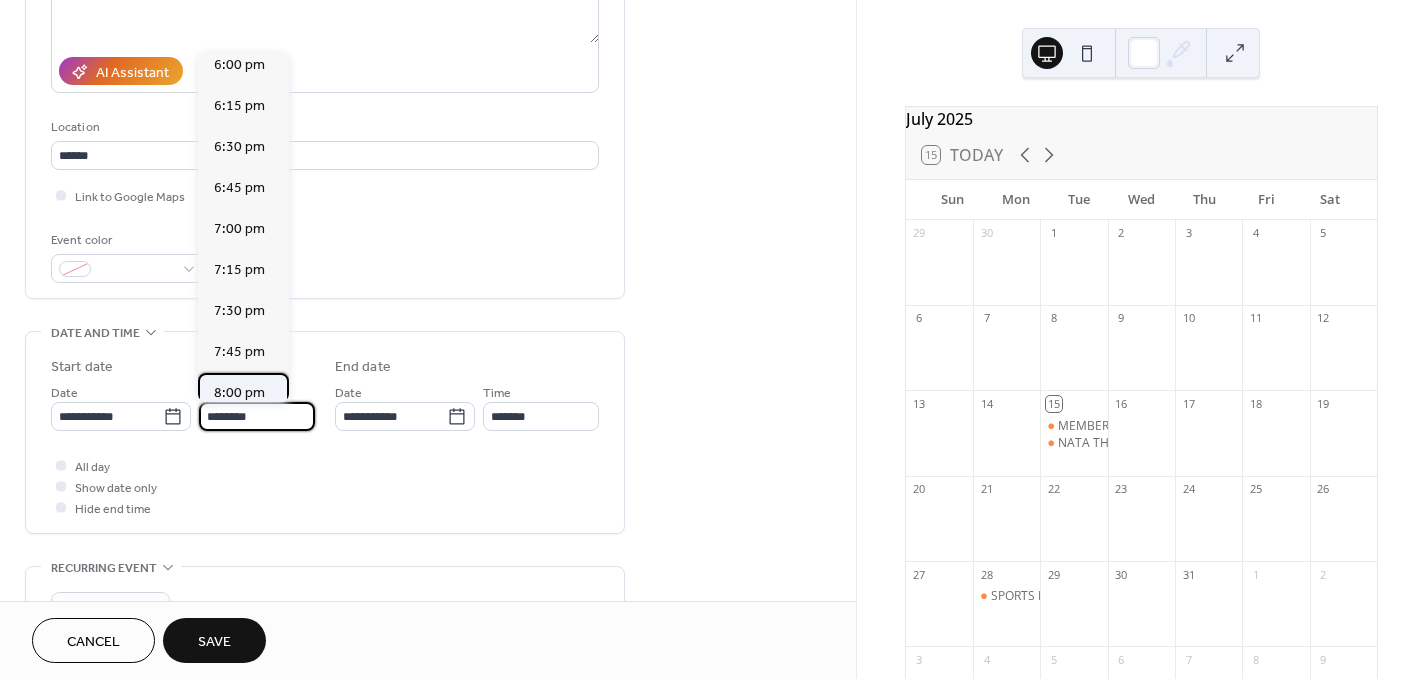 click on "8:00 pm" at bounding box center [239, 392] 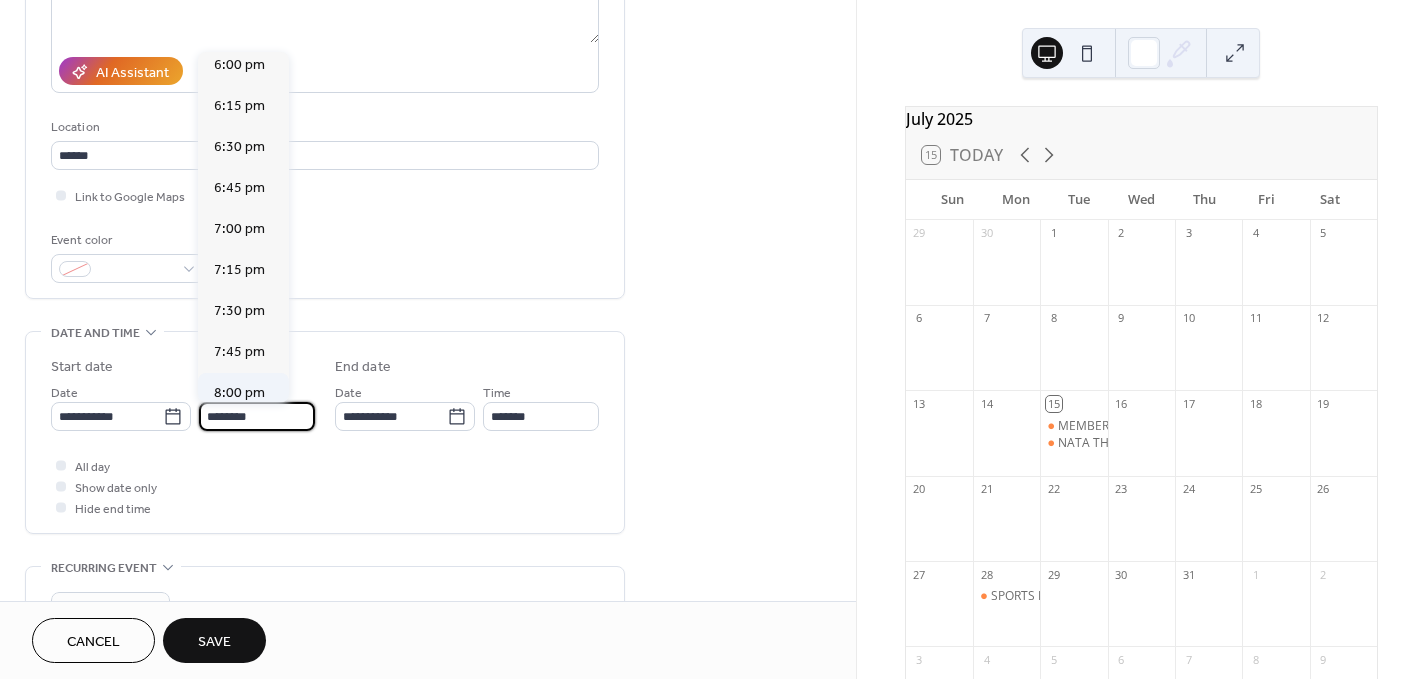 type on "*******" 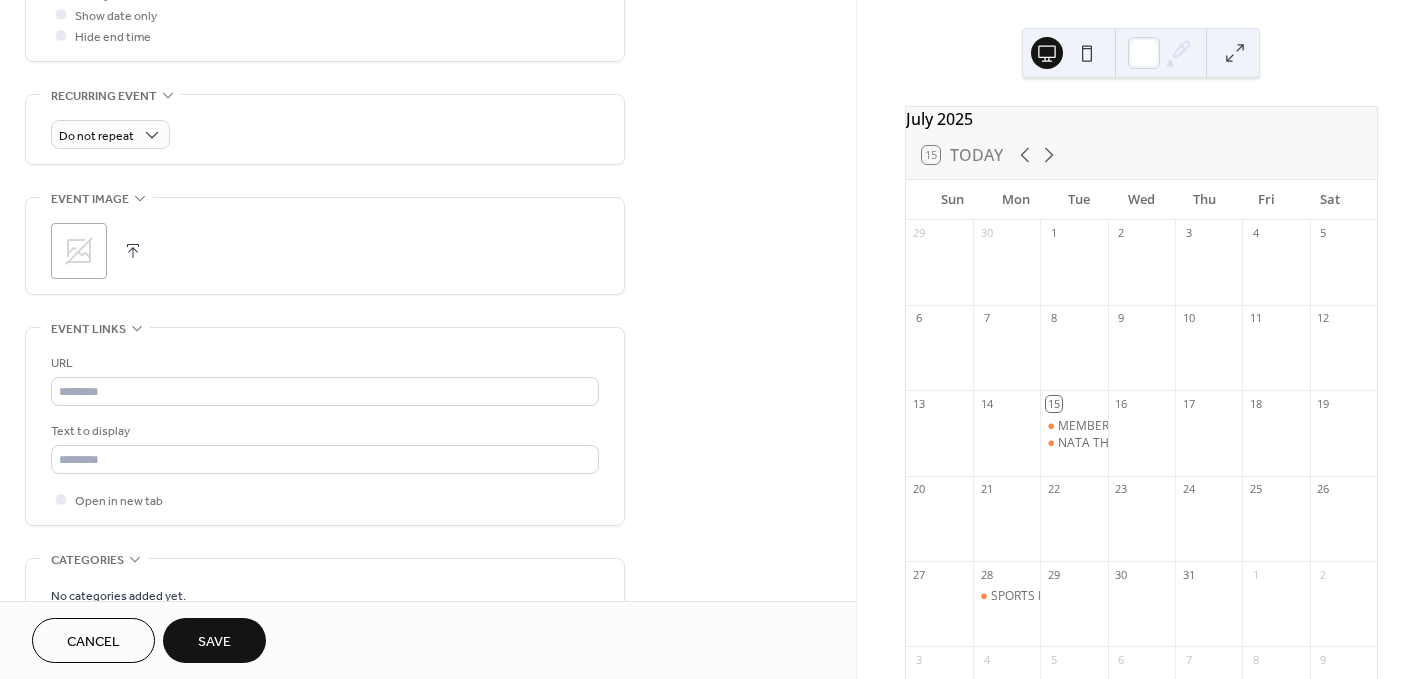 scroll, scrollTop: 793, scrollLeft: 0, axis: vertical 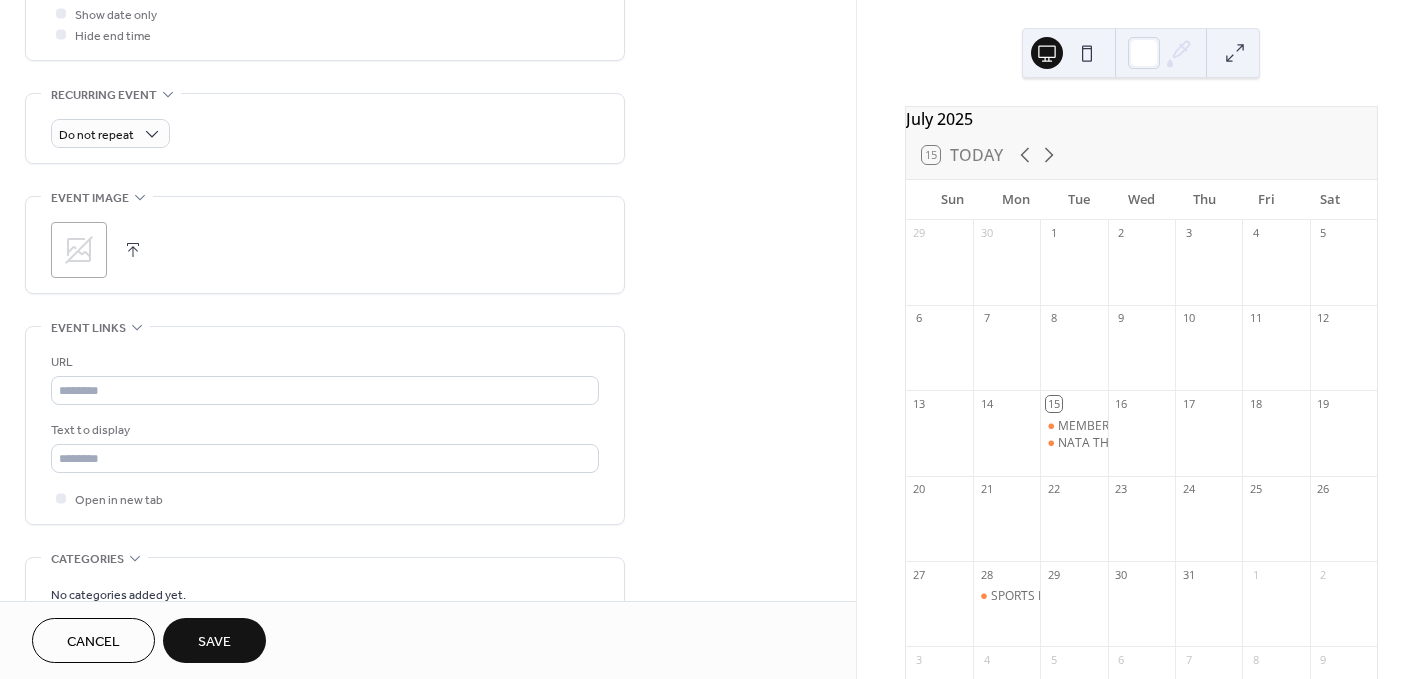 click 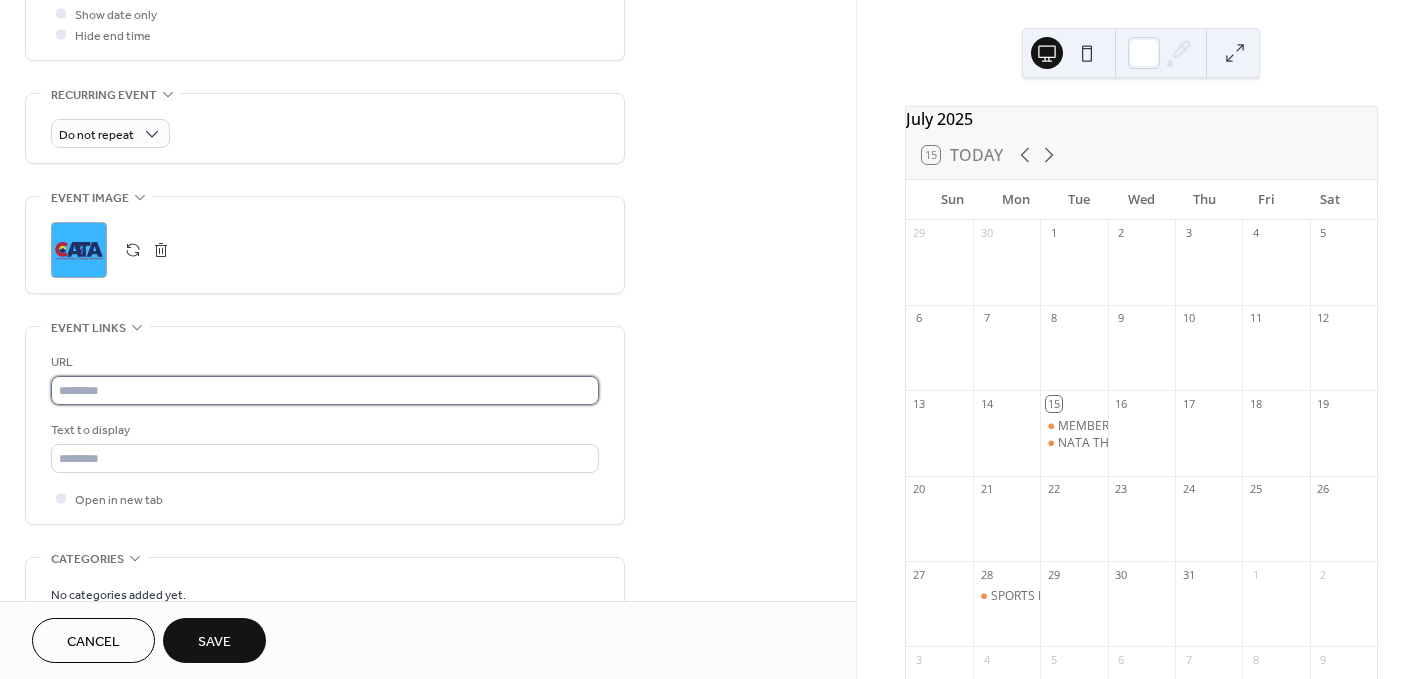 click at bounding box center [325, 390] 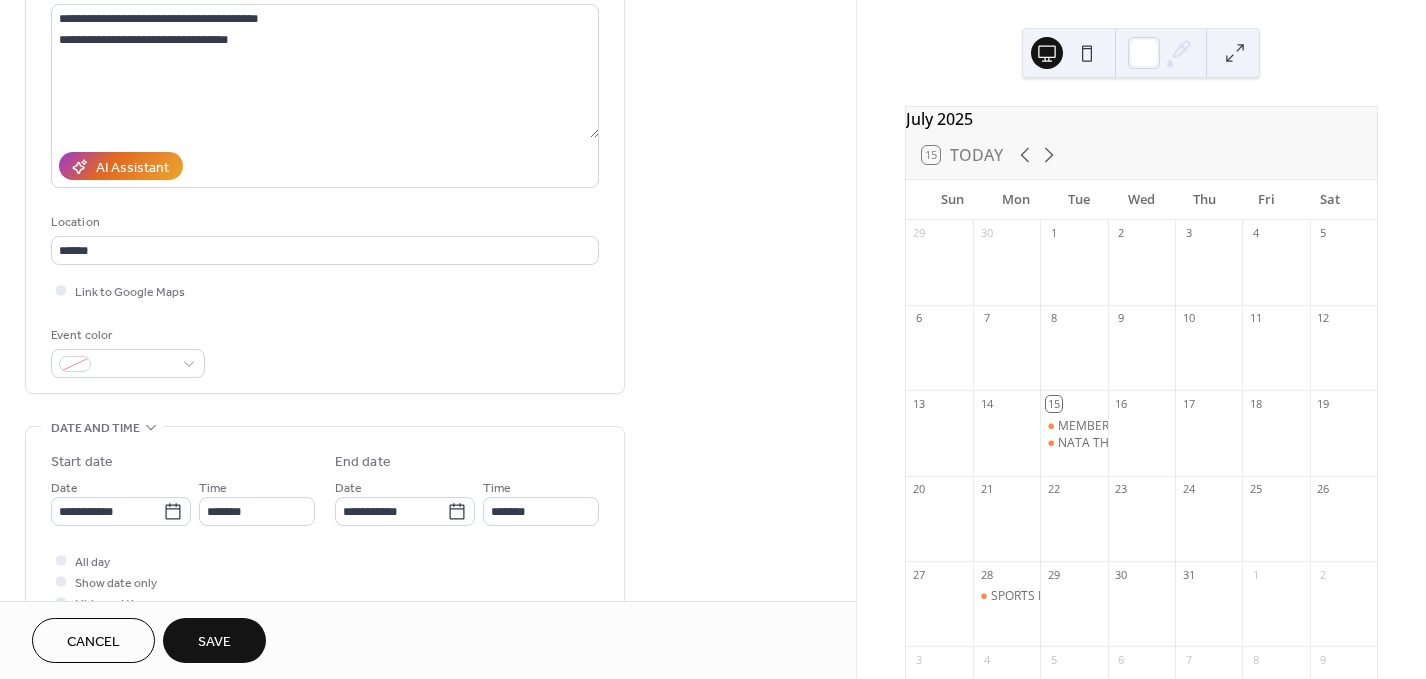 scroll, scrollTop: 224, scrollLeft: 0, axis: vertical 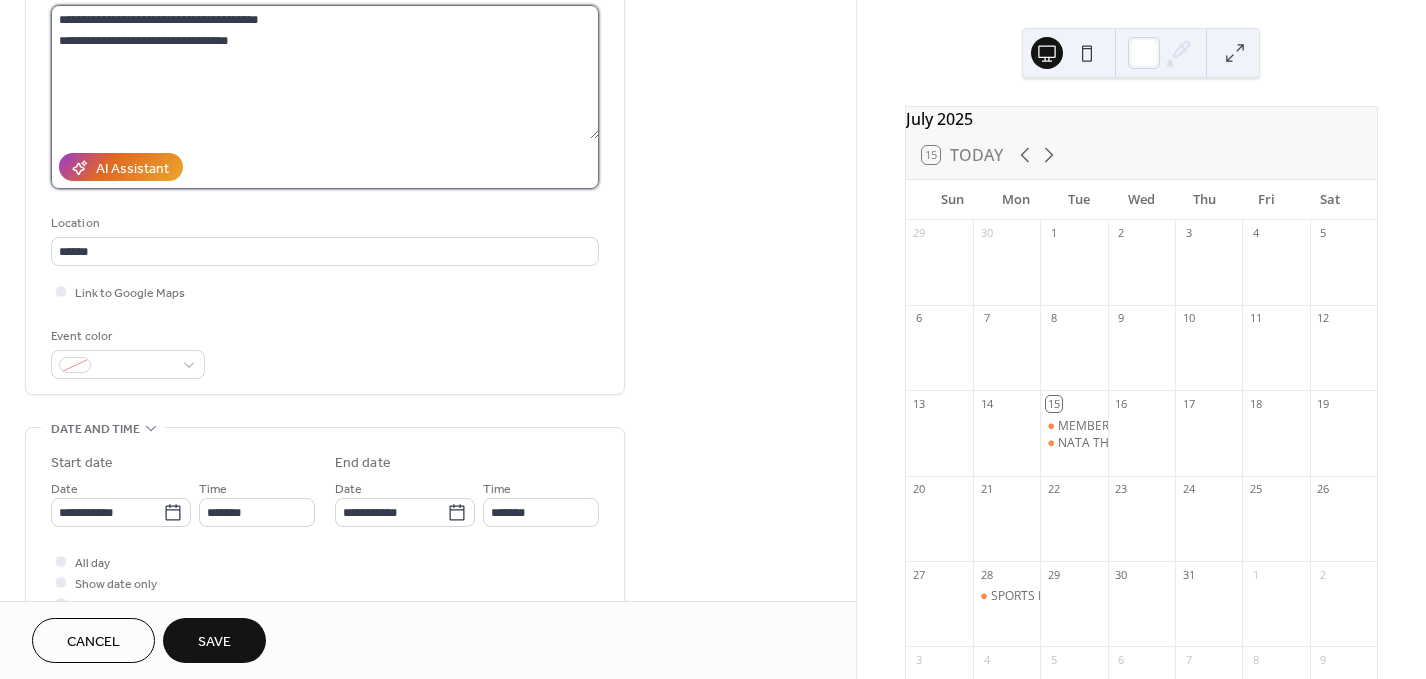 click on "**********" at bounding box center [325, 72] 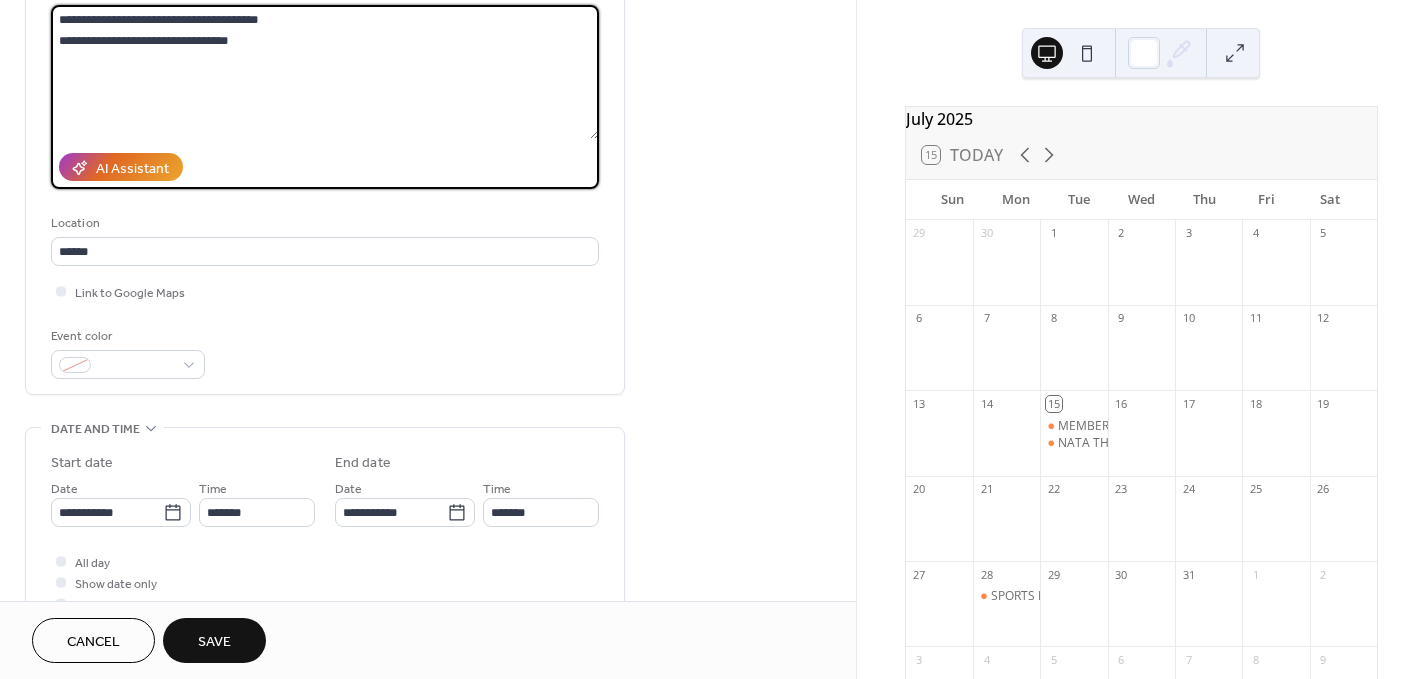 click on "**********" at bounding box center [325, 72] 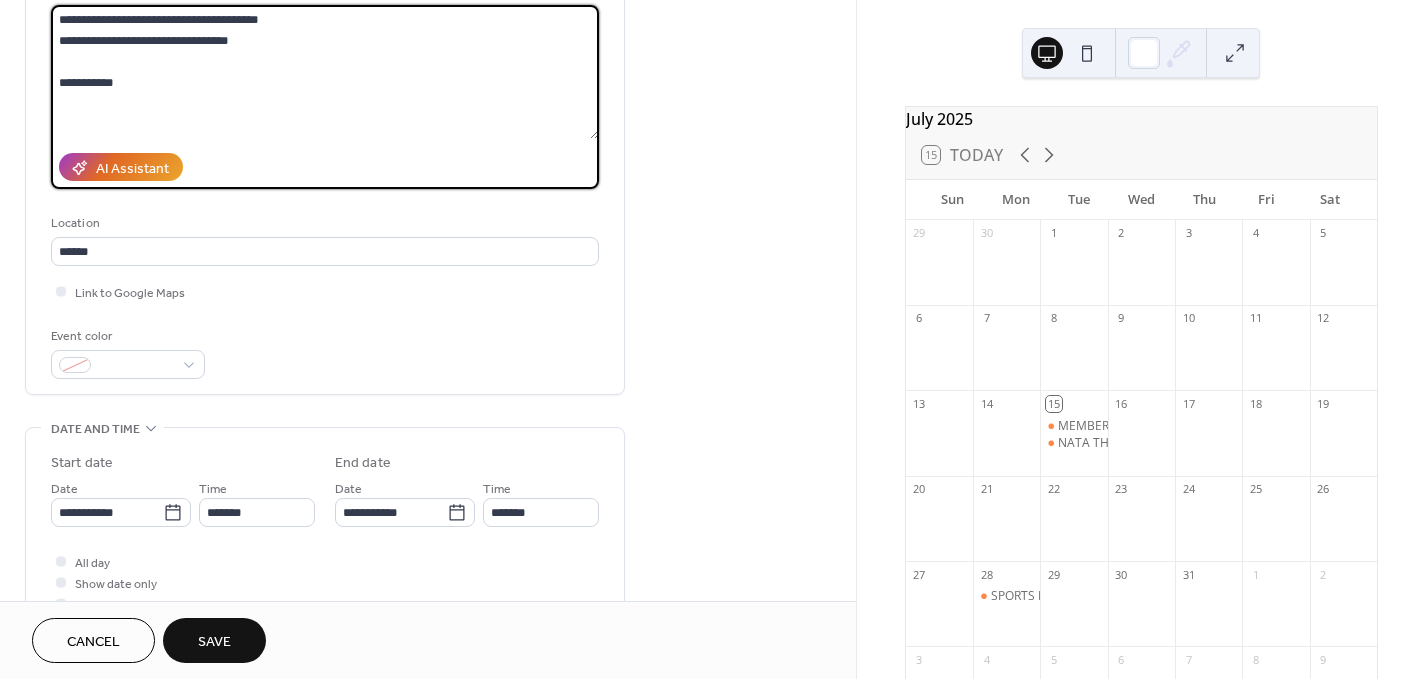 paste on "**********" 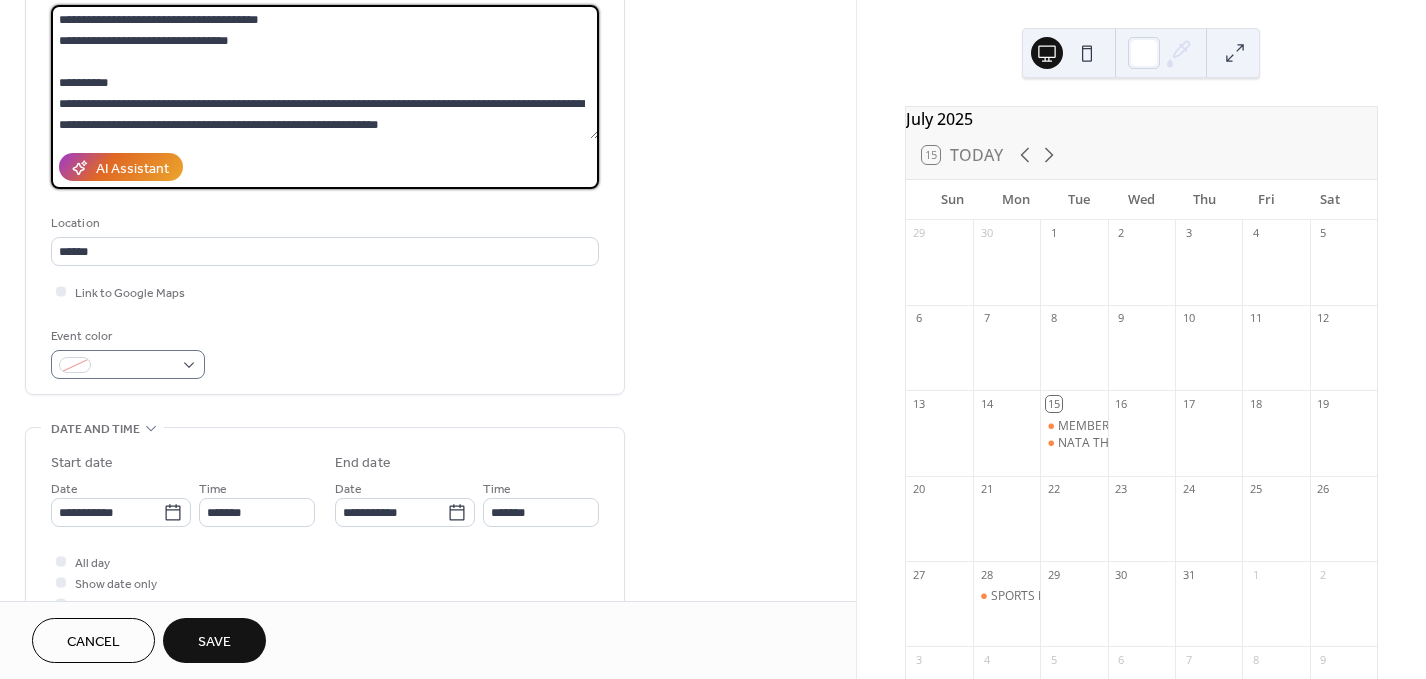 scroll, scrollTop: 17, scrollLeft: 0, axis: vertical 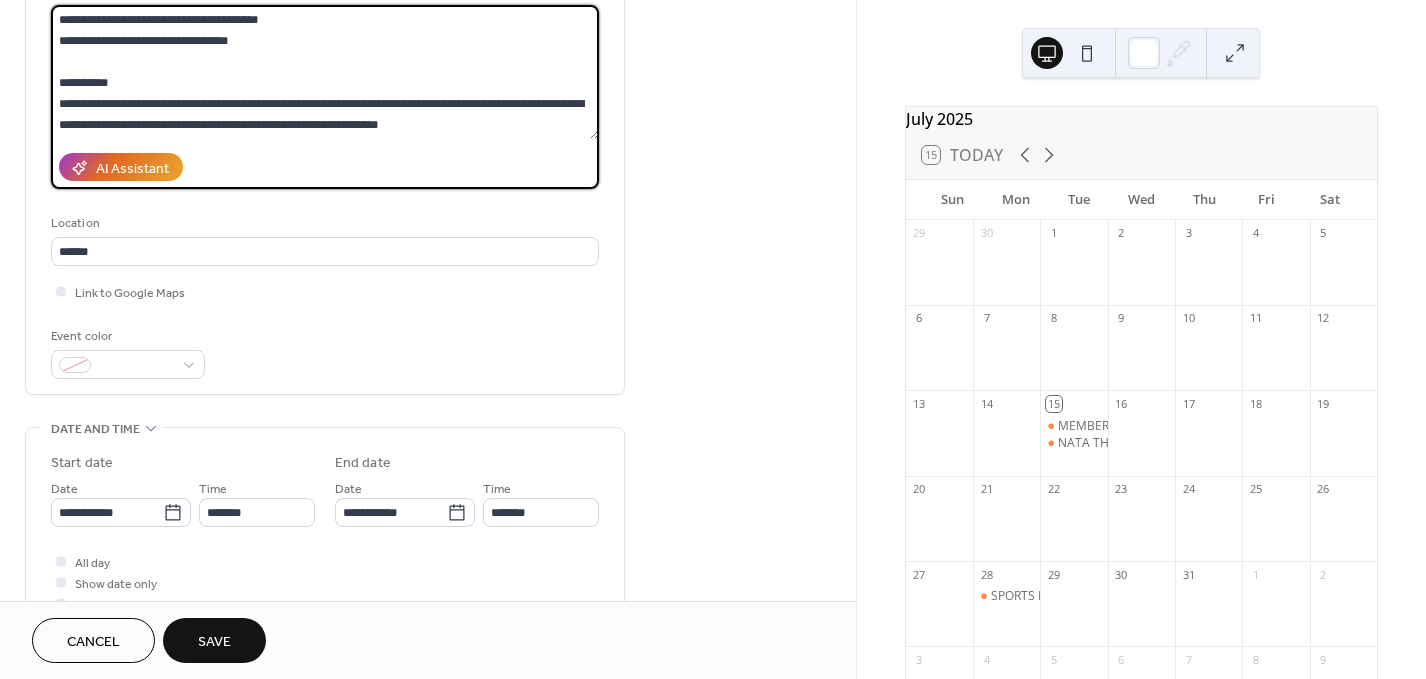 type on "**********" 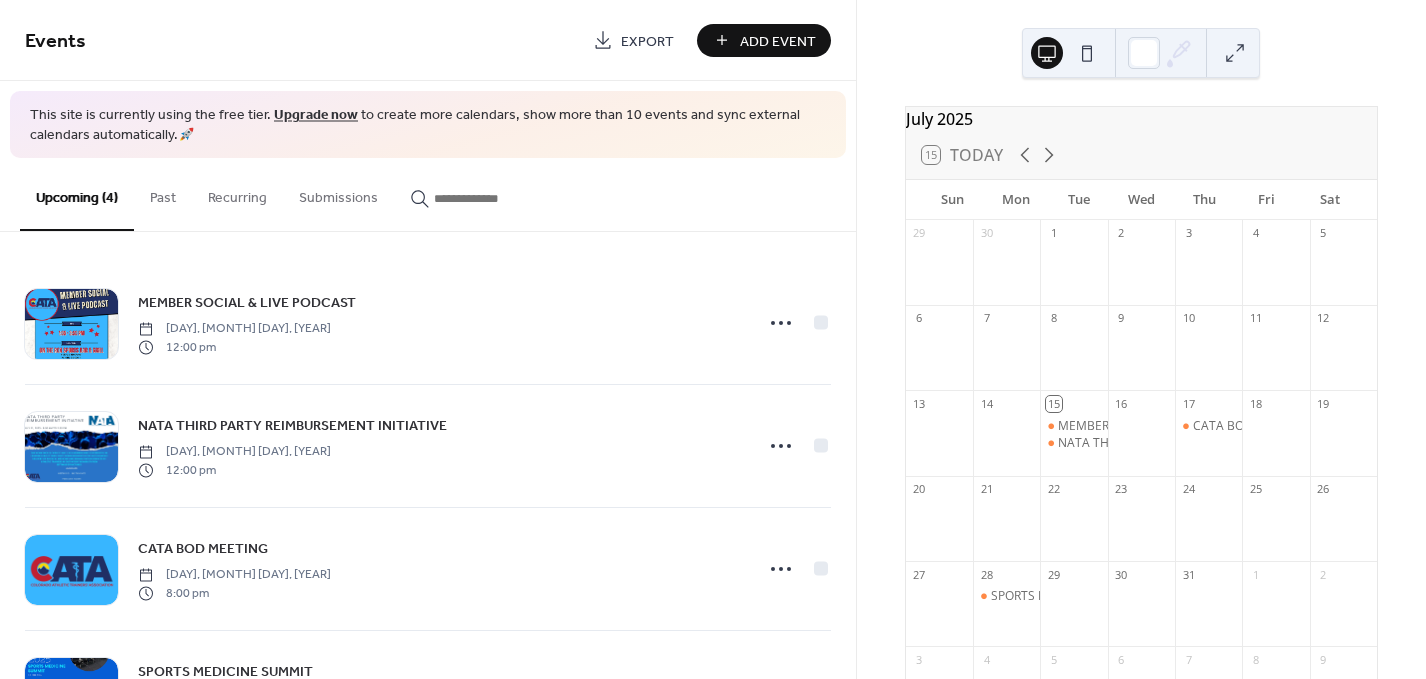 scroll, scrollTop: 103, scrollLeft: 0, axis: vertical 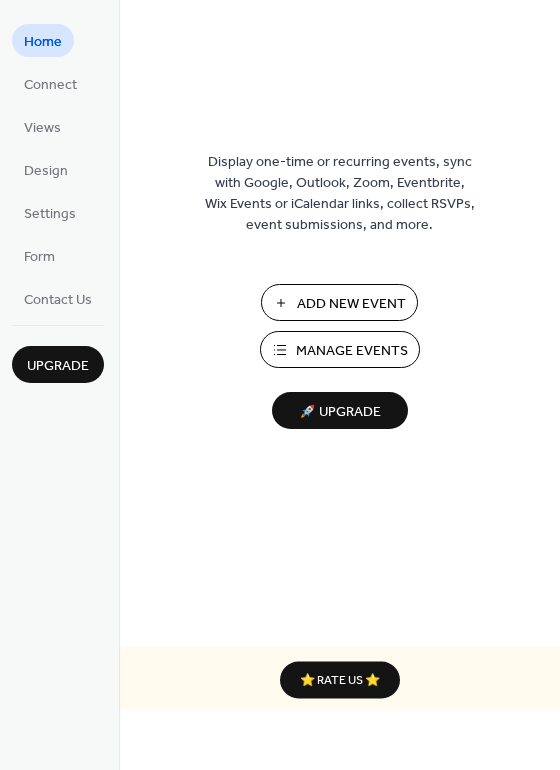 click on "Manage Events" at bounding box center (352, 351) 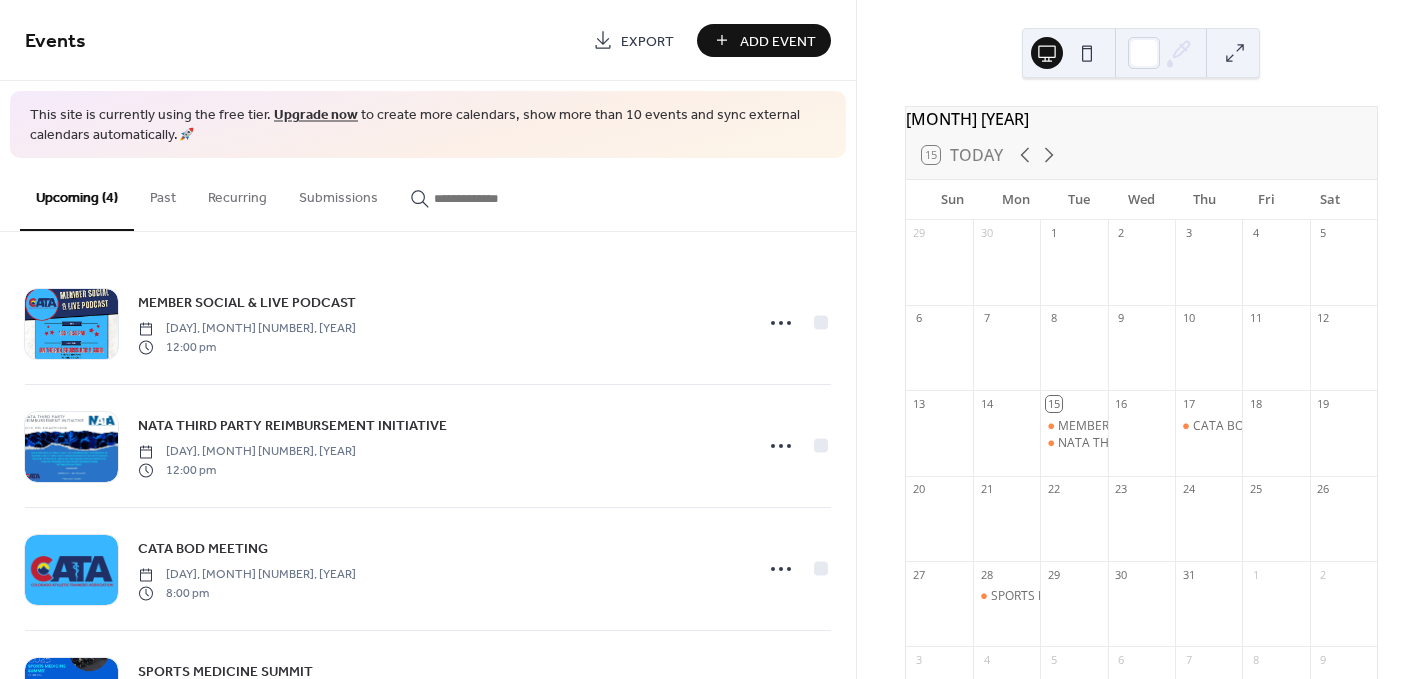scroll, scrollTop: 0, scrollLeft: 0, axis: both 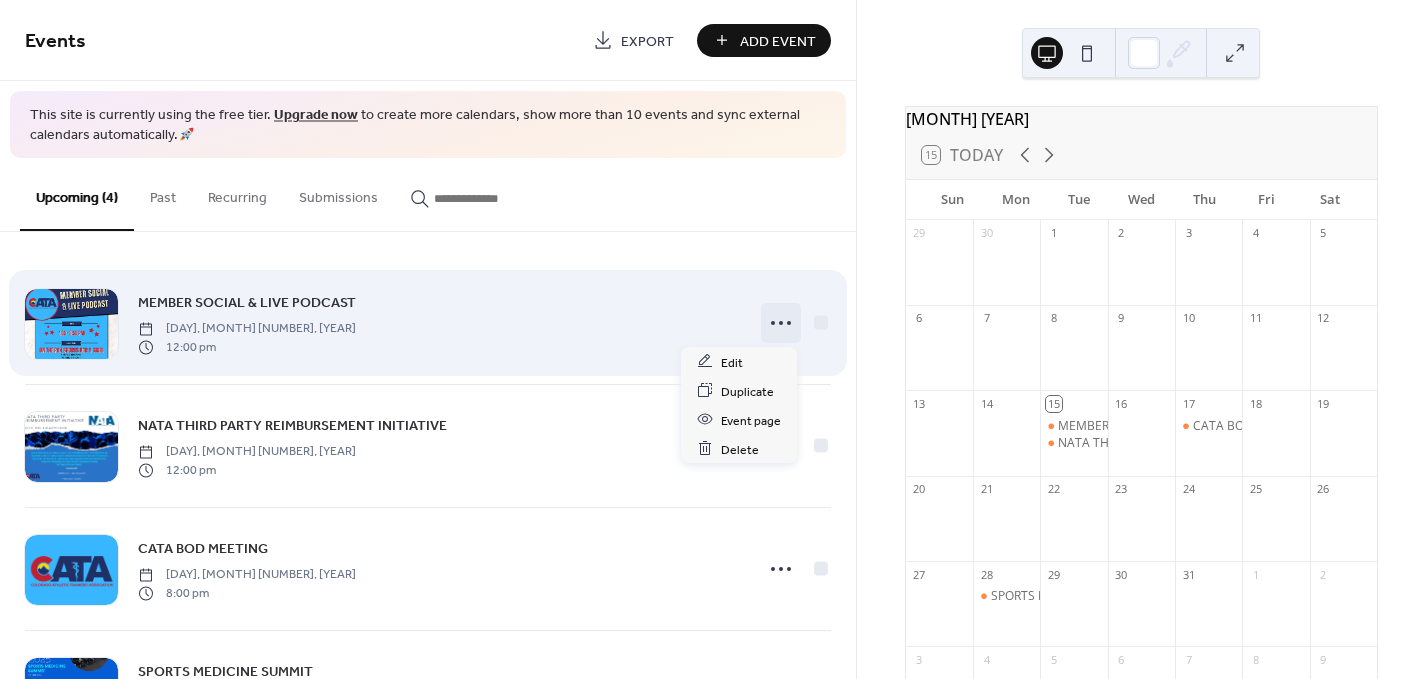 click 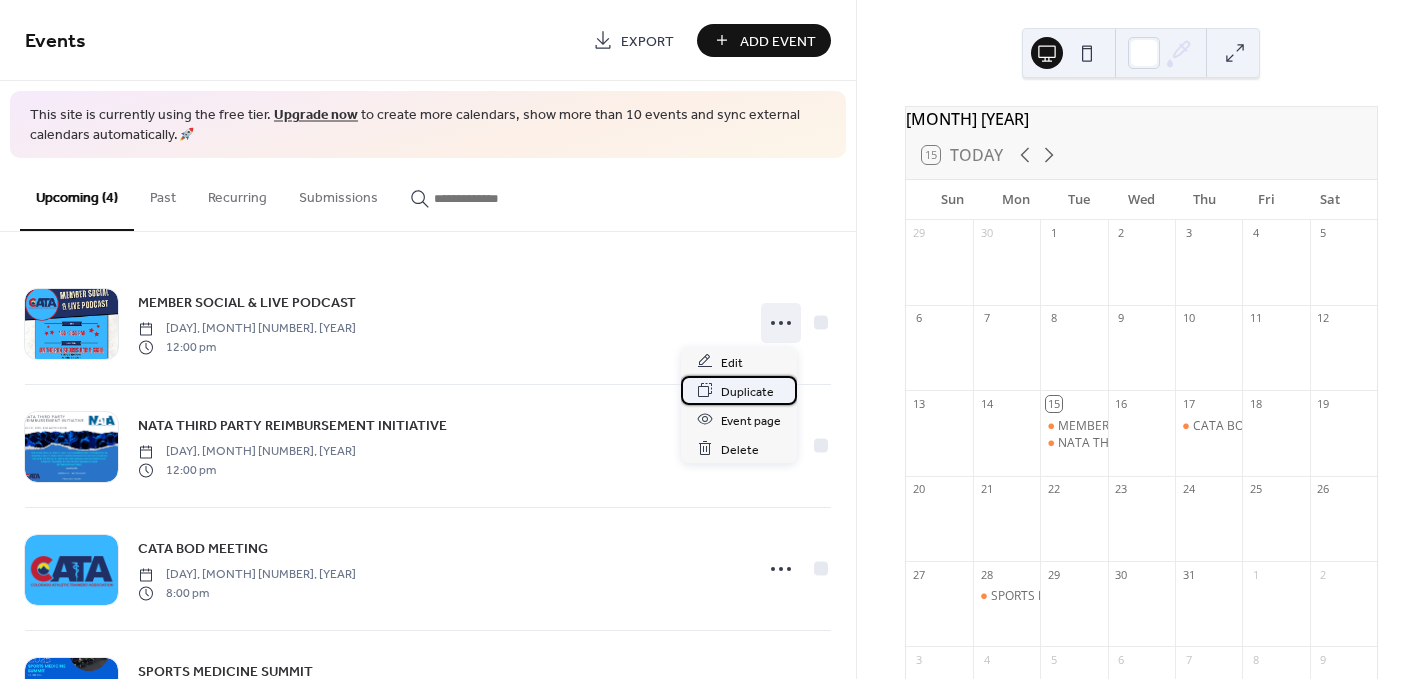 click on "Duplicate" at bounding box center (739, 390) 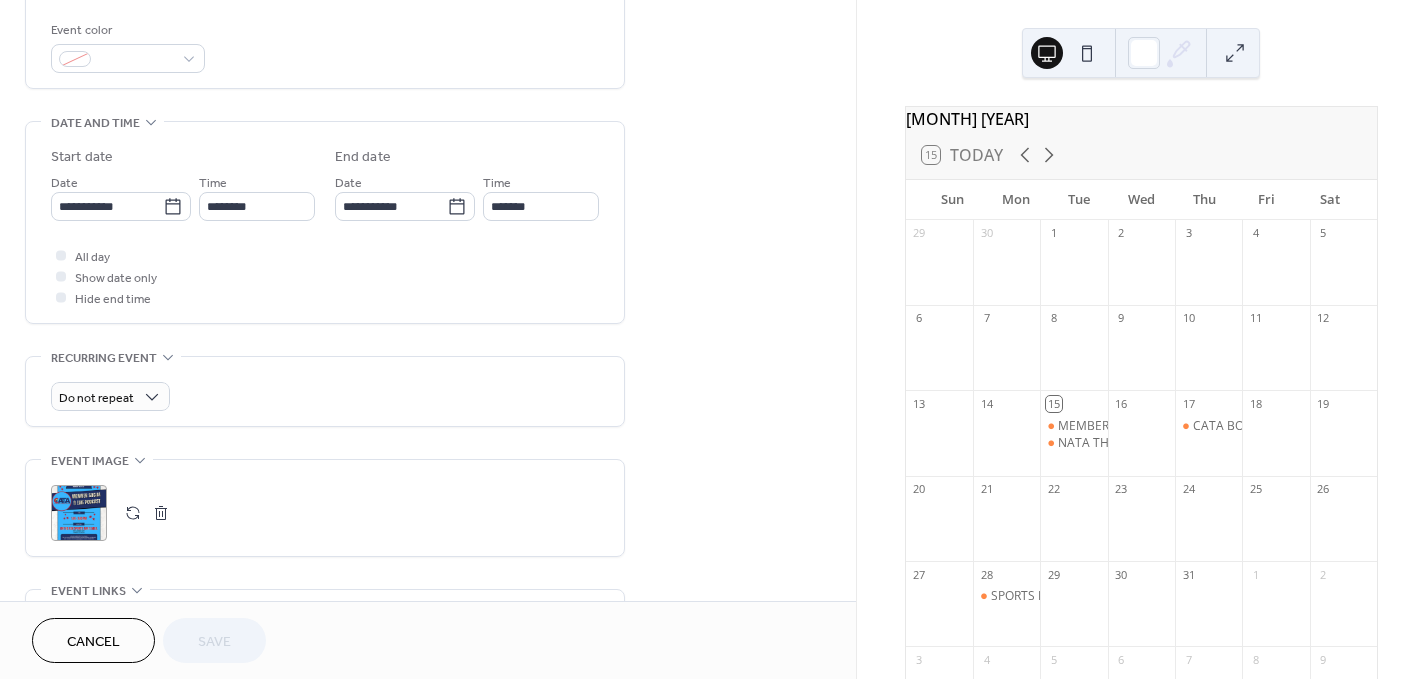 scroll, scrollTop: 535, scrollLeft: 0, axis: vertical 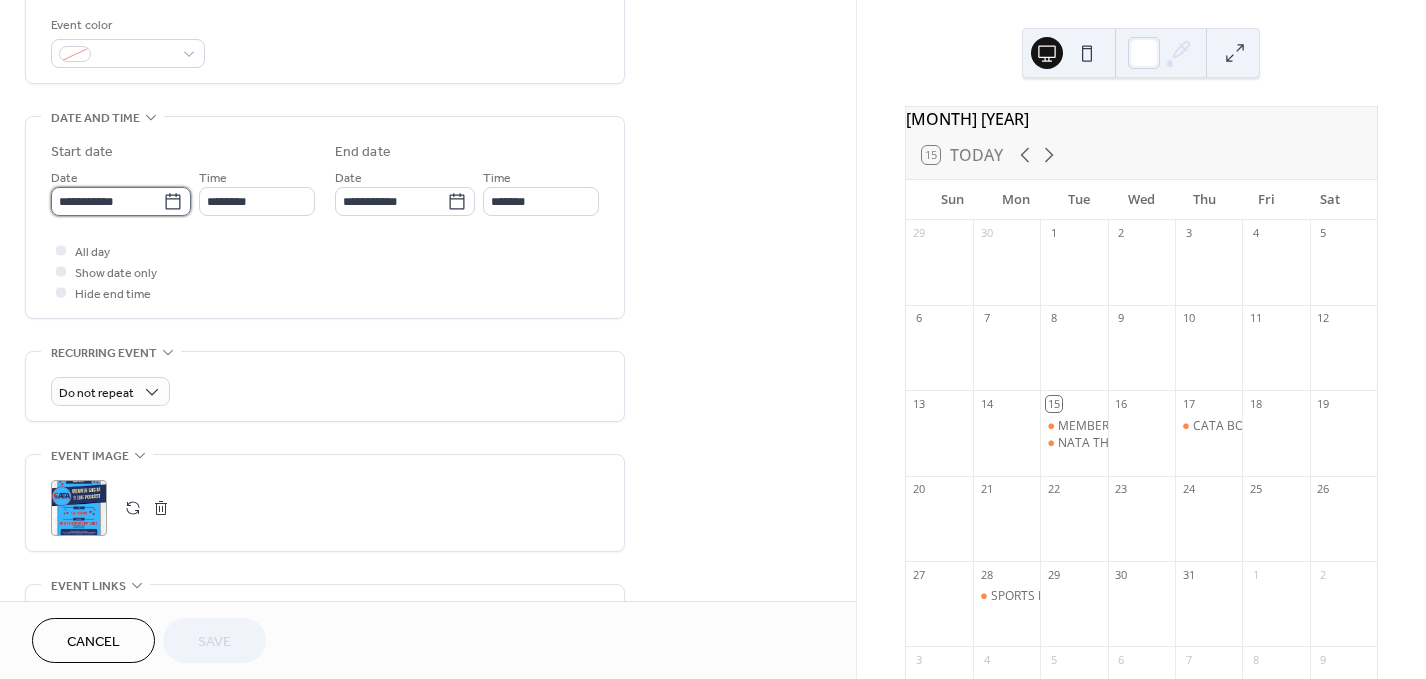 click on "**********" at bounding box center [107, 201] 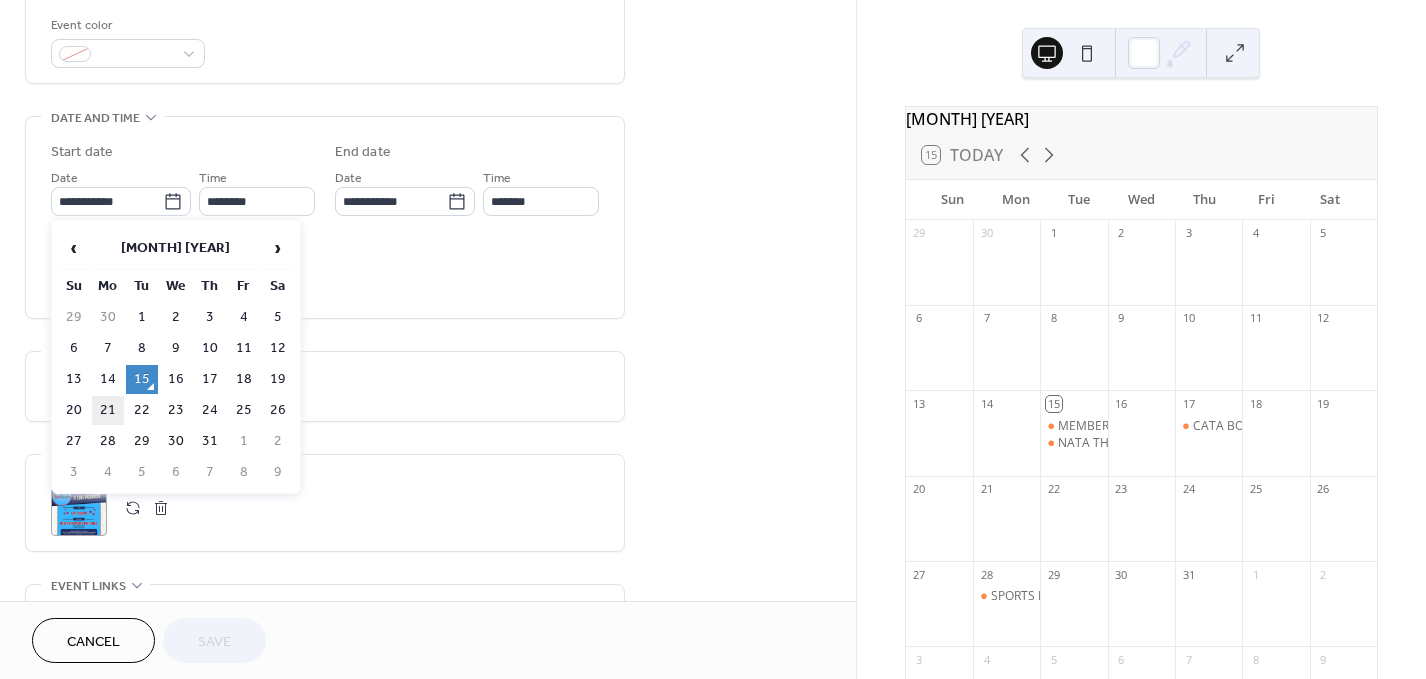 click on "21" at bounding box center [108, 410] 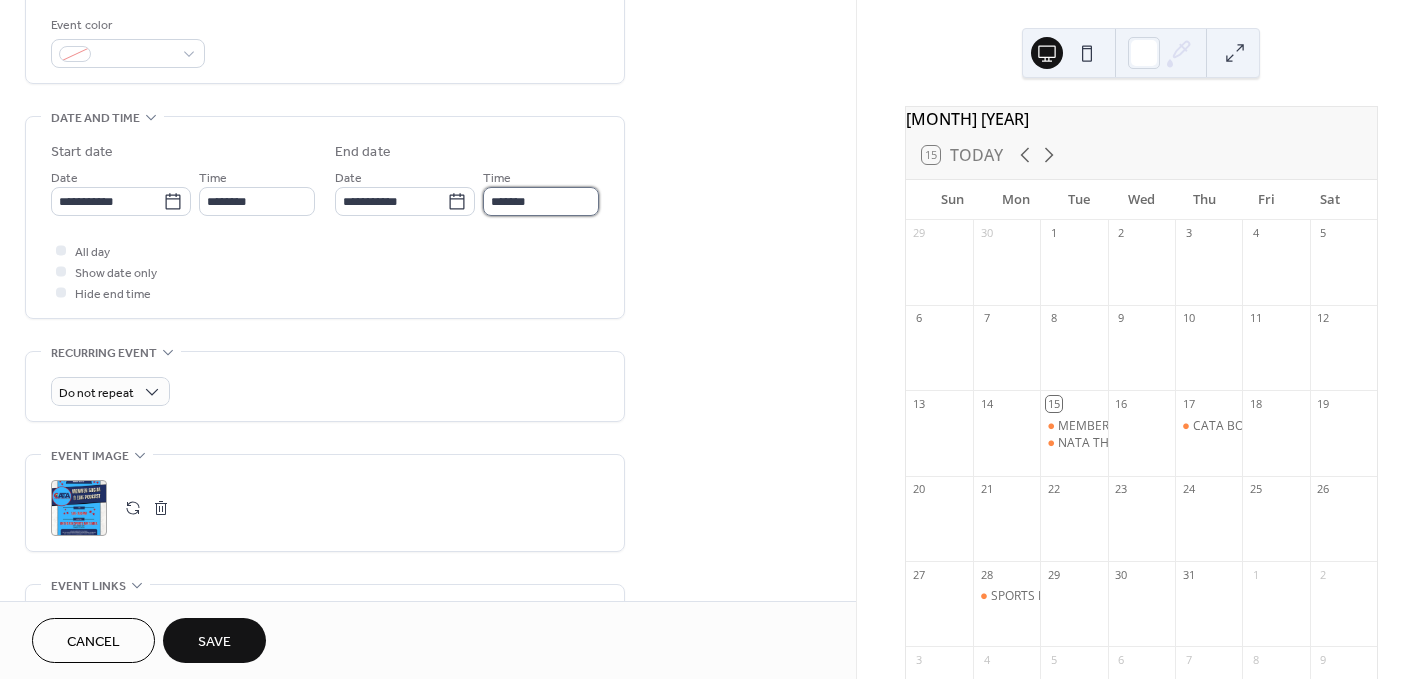 click on "*******" at bounding box center [541, 201] 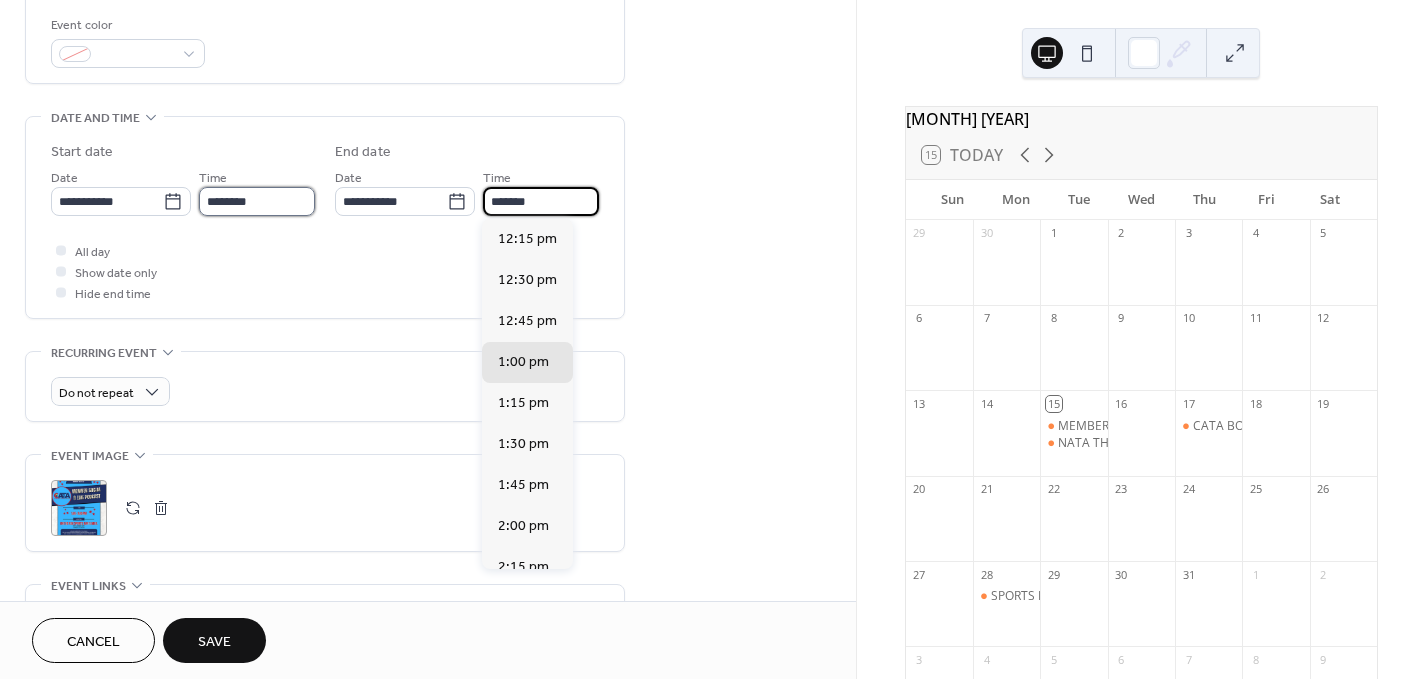 click on "********" at bounding box center (257, 201) 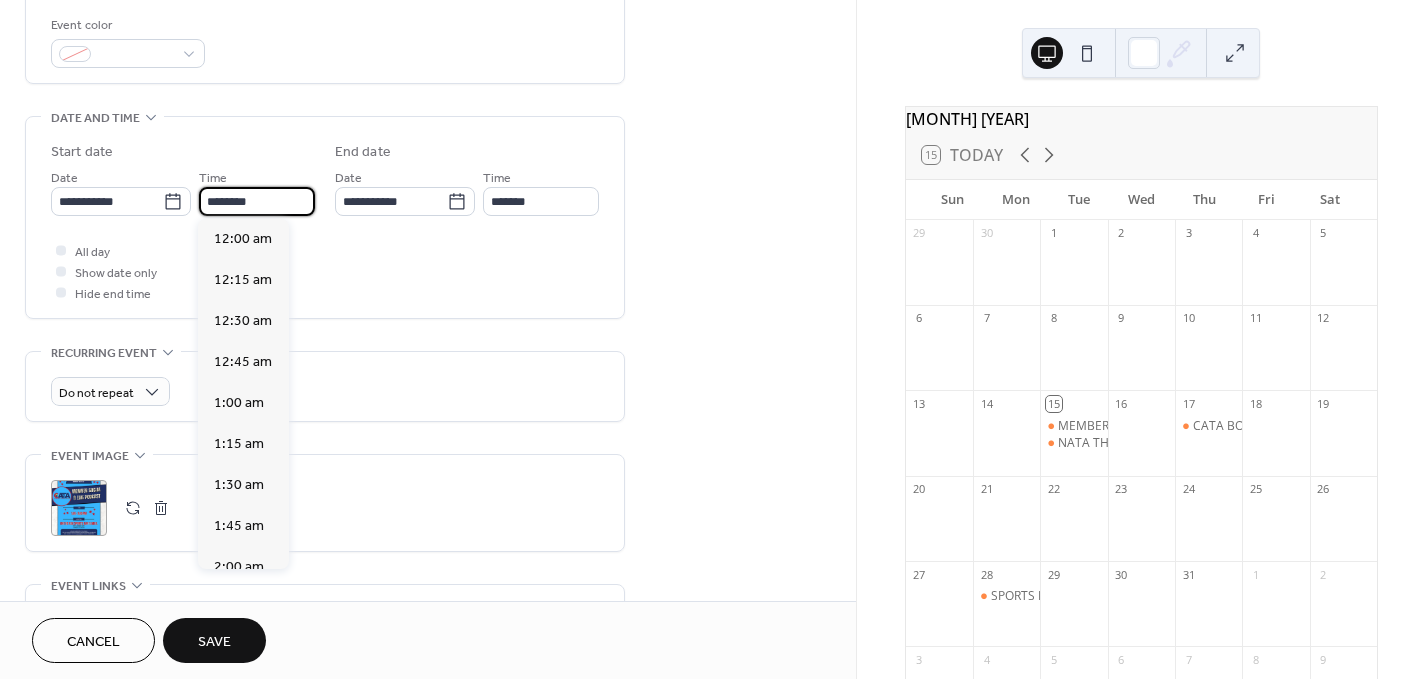 scroll, scrollTop: 1946, scrollLeft: 0, axis: vertical 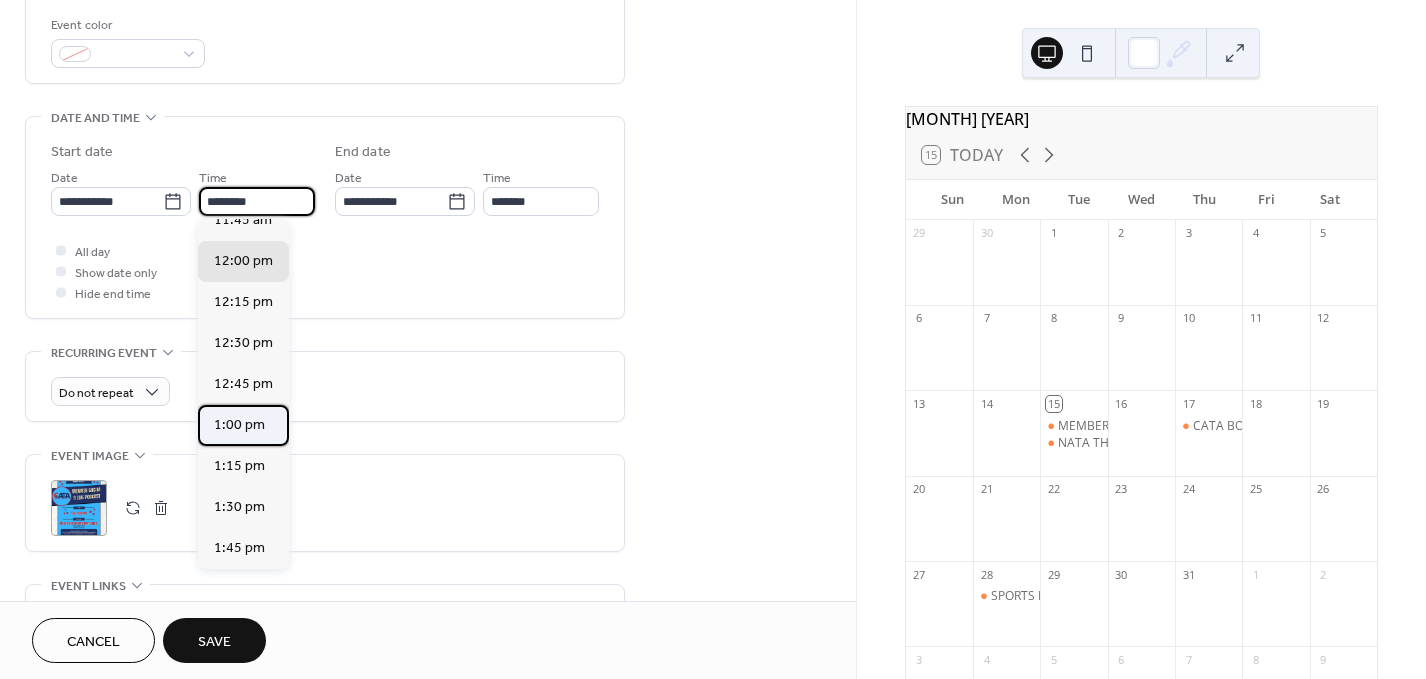 click on "1:00 pm" at bounding box center (239, 425) 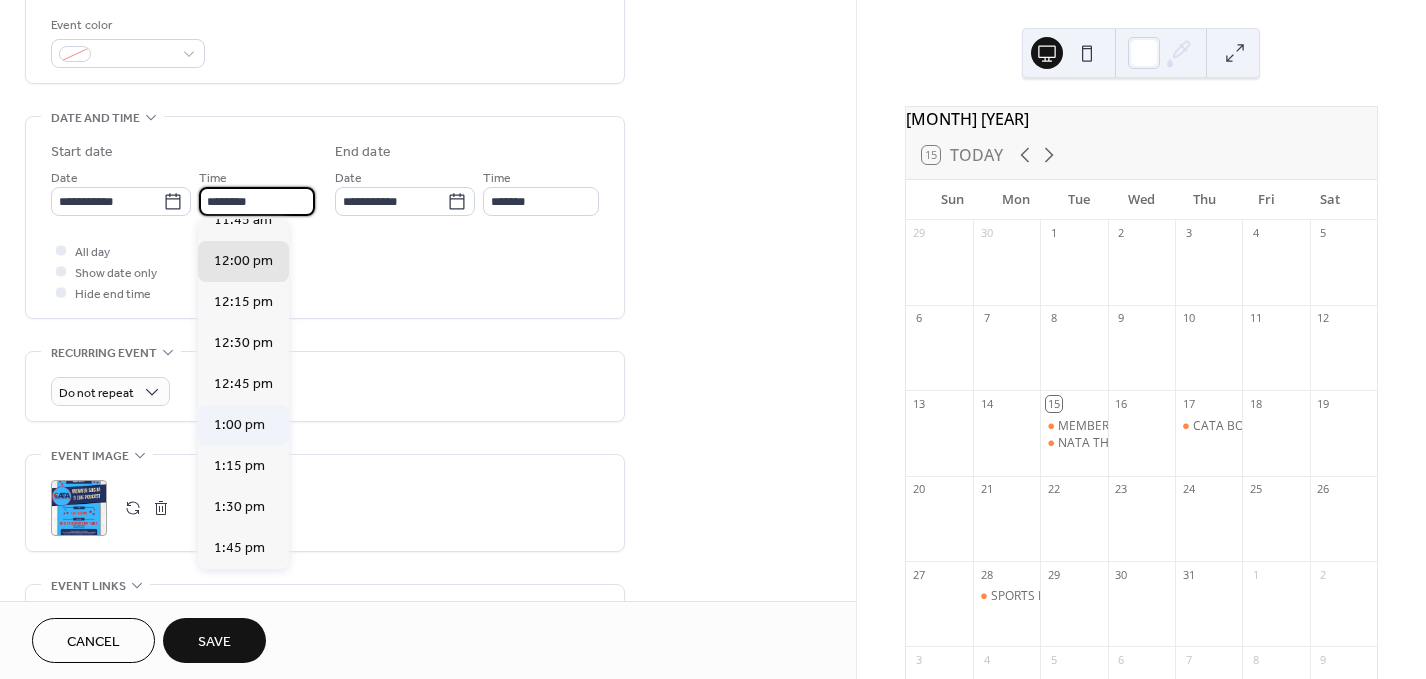 type on "*******" 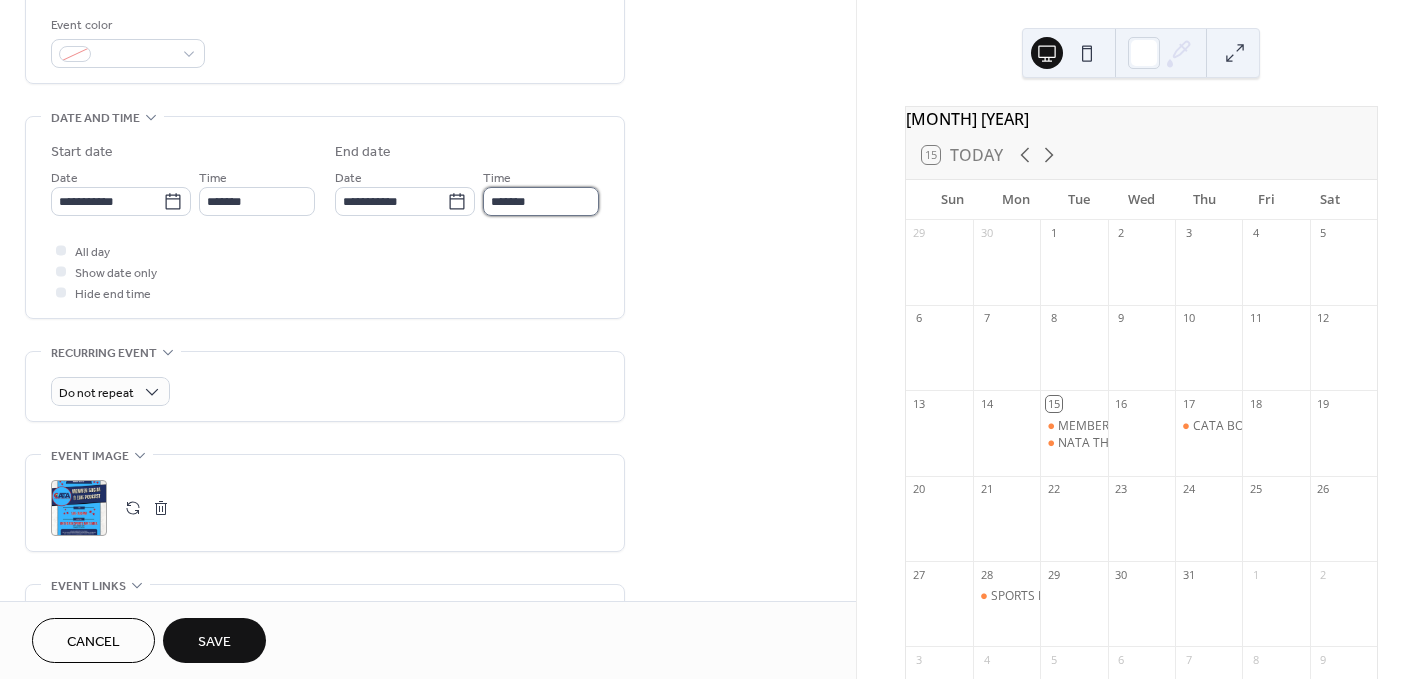 click on "*******" at bounding box center [541, 201] 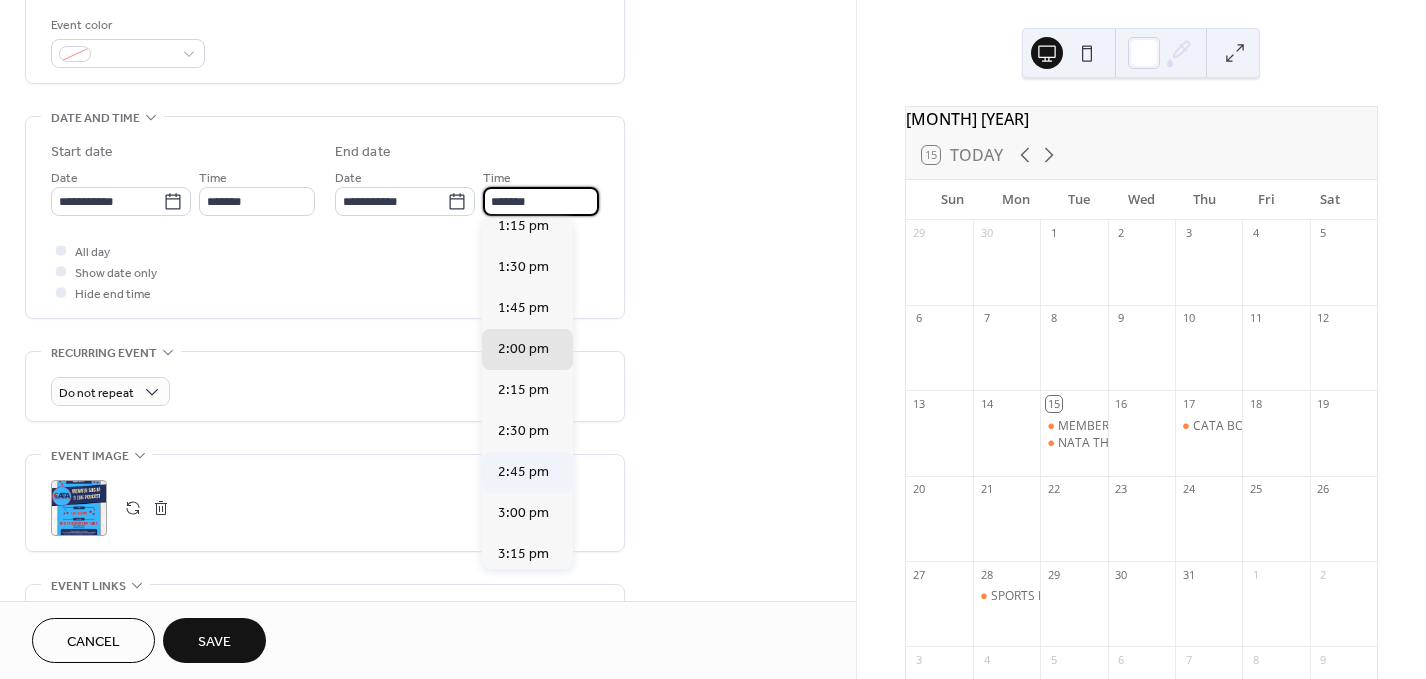 scroll, scrollTop: 15, scrollLeft: 0, axis: vertical 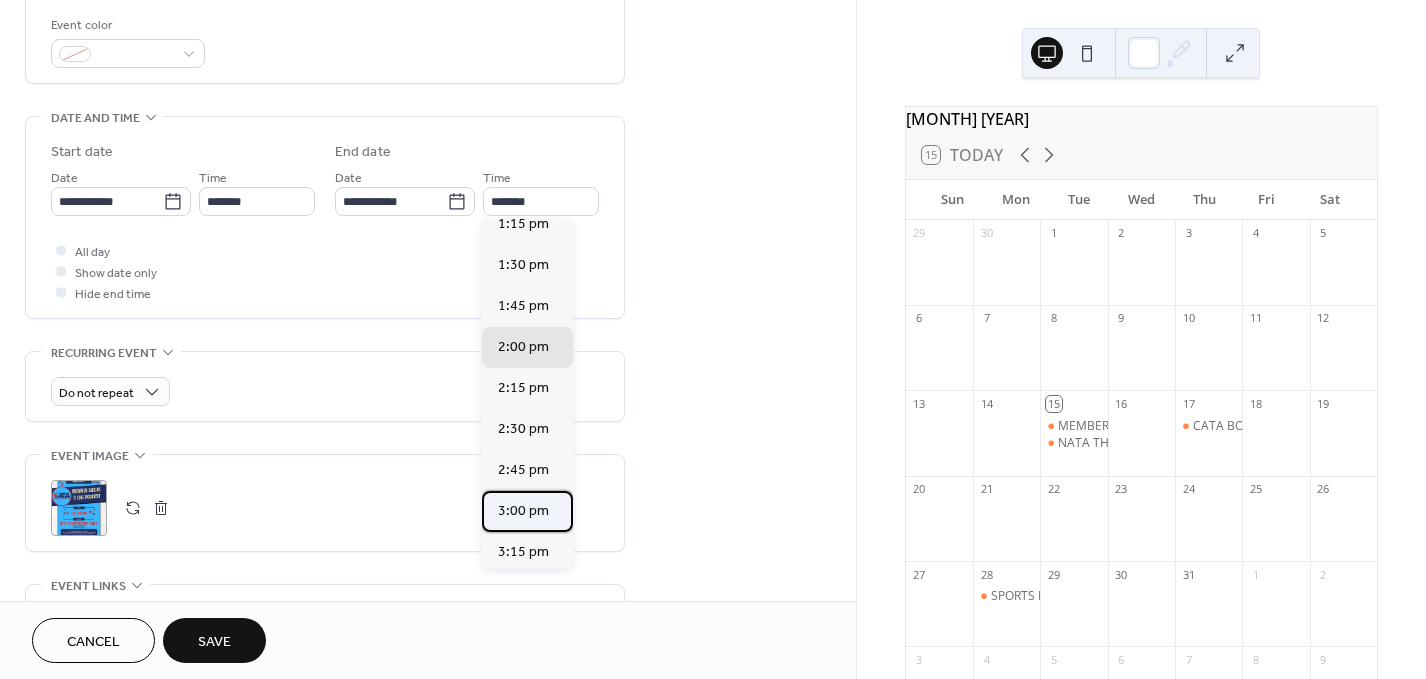 click on "3:00 pm" at bounding box center [523, 511] 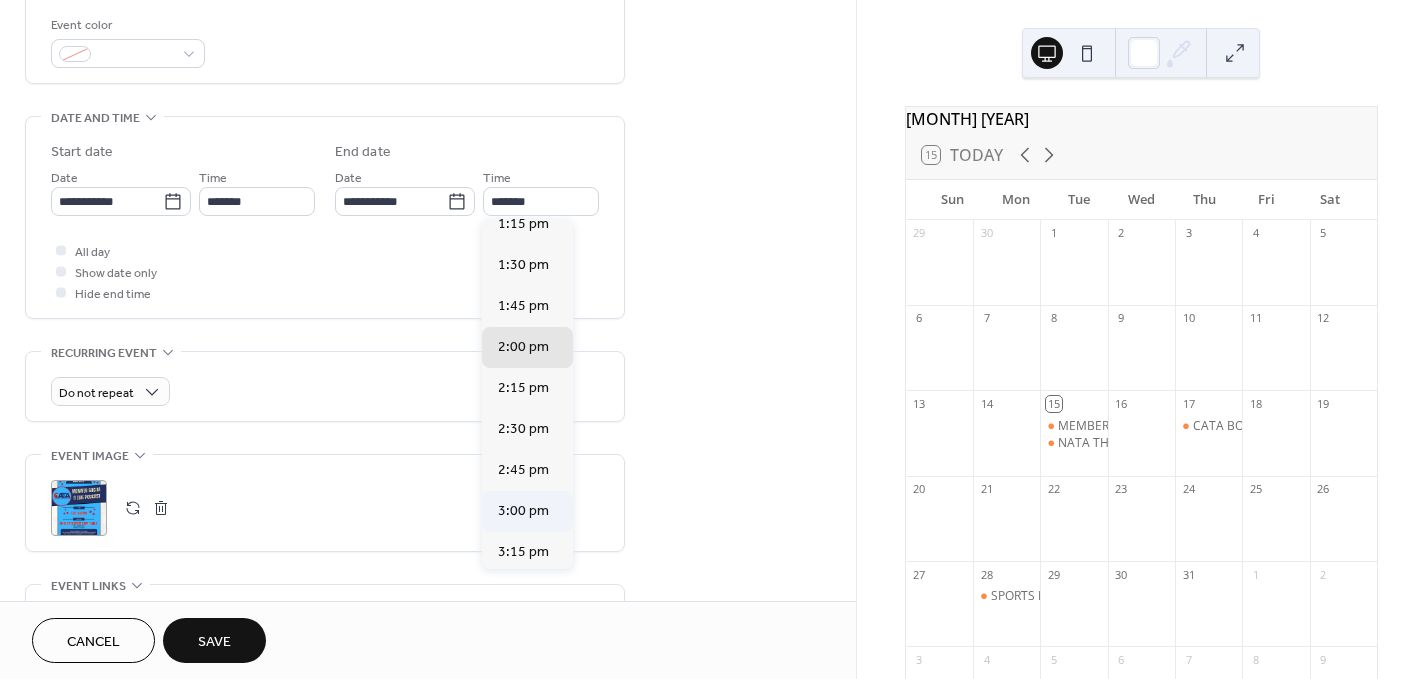 type on "*******" 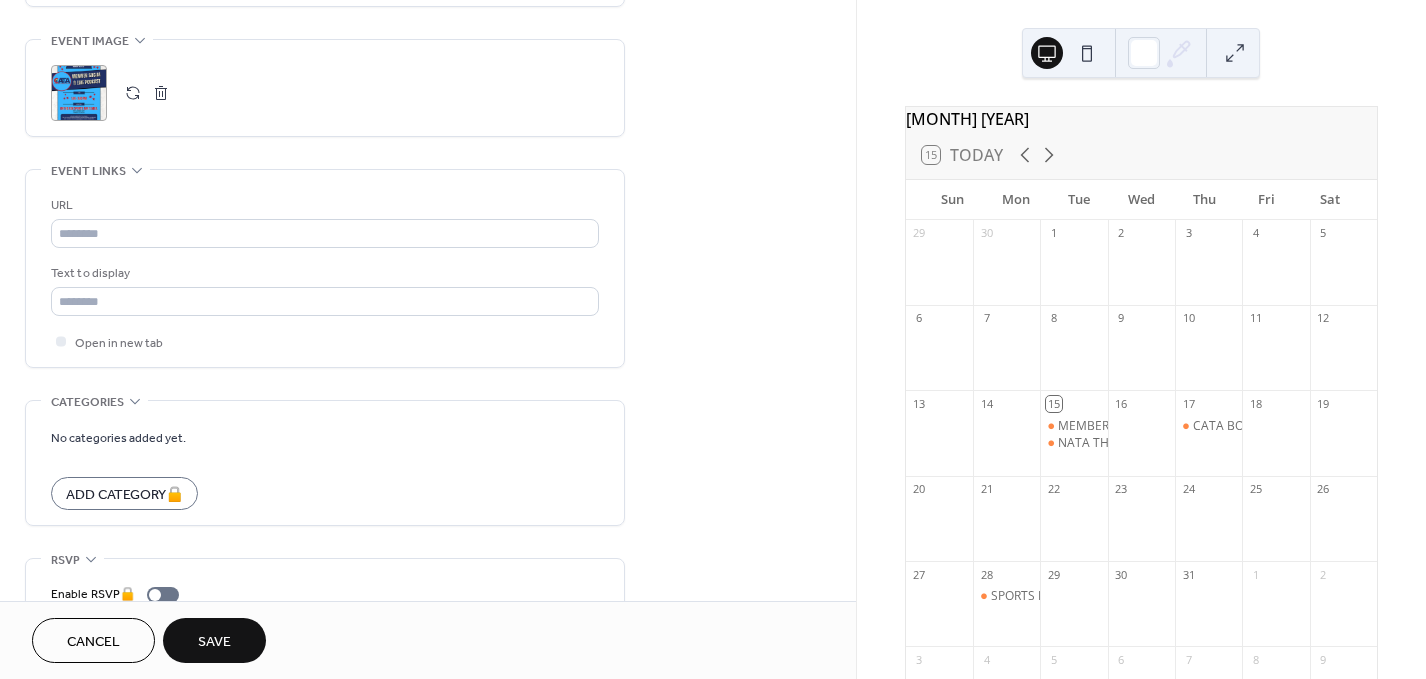scroll, scrollTop: 1032, scrollLeft: 0, axis: vertical 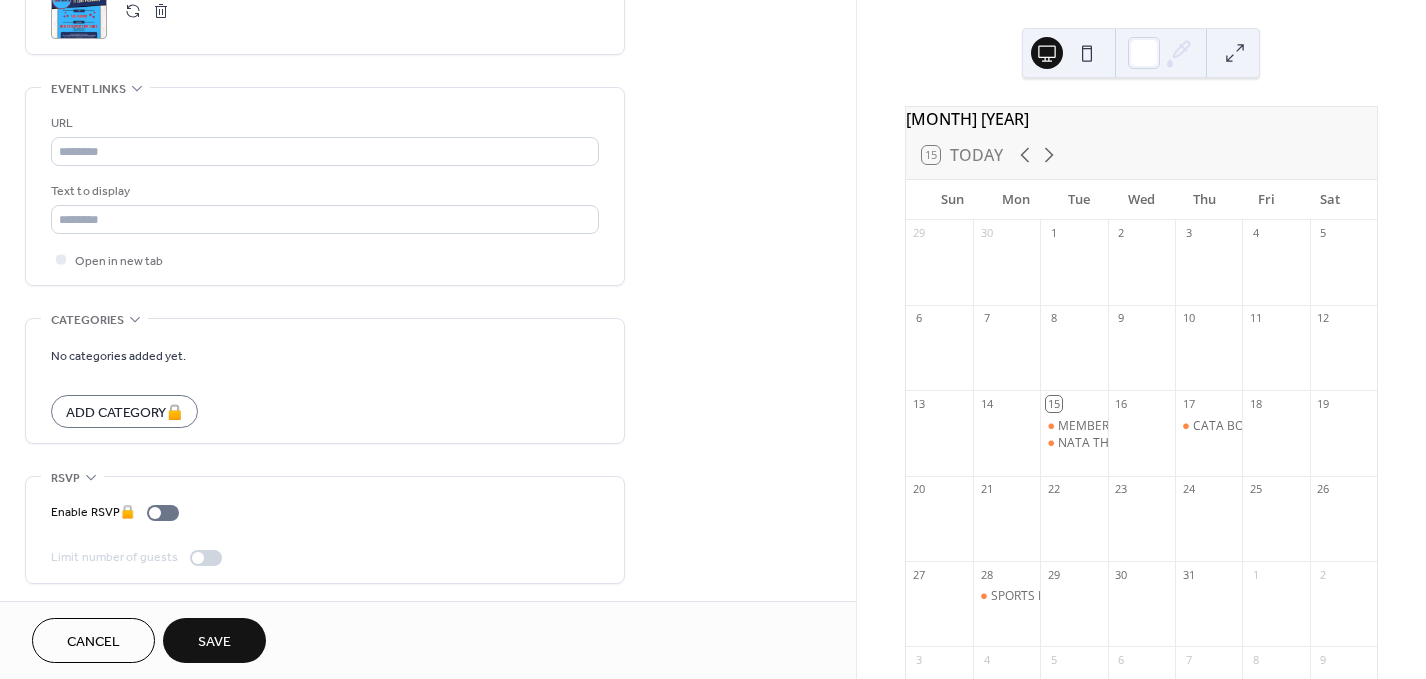 click on "Save" at bounding box center (214, 642) 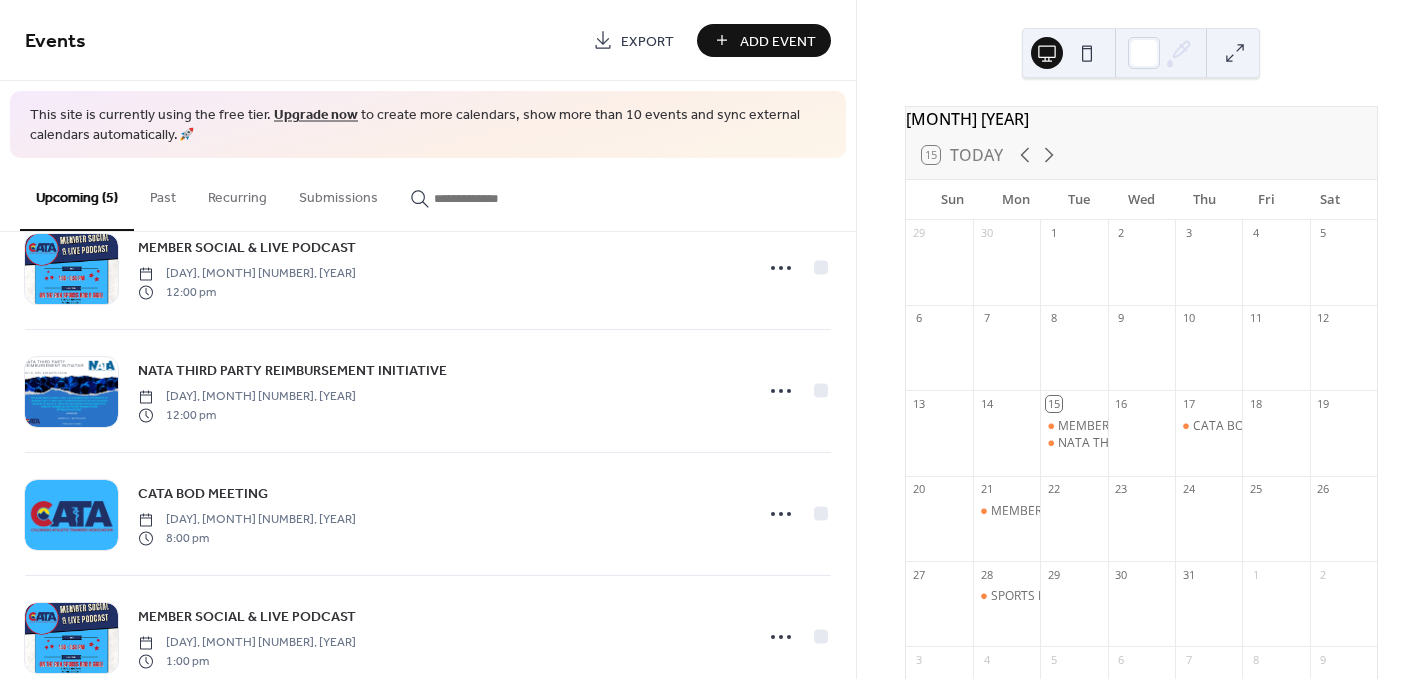 scroll, scrollTop: 54, scrollLeft: 0, axis: vertical 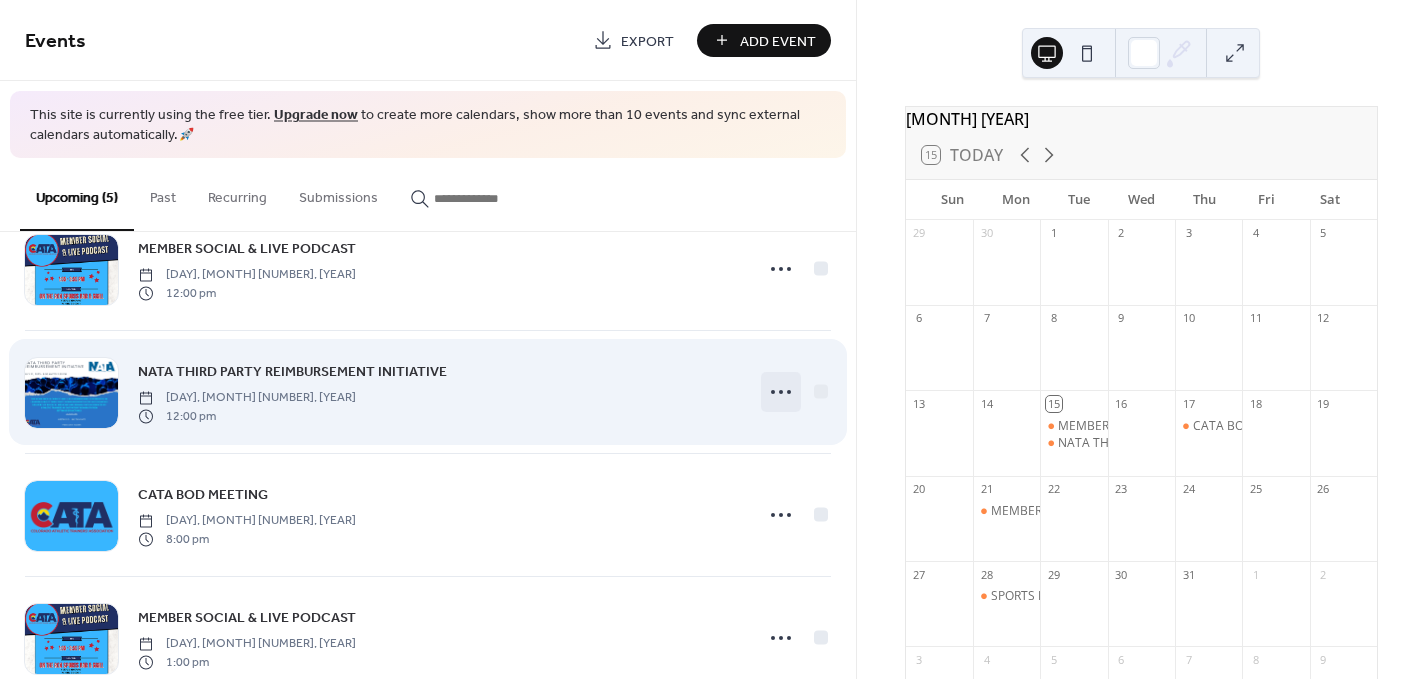 click 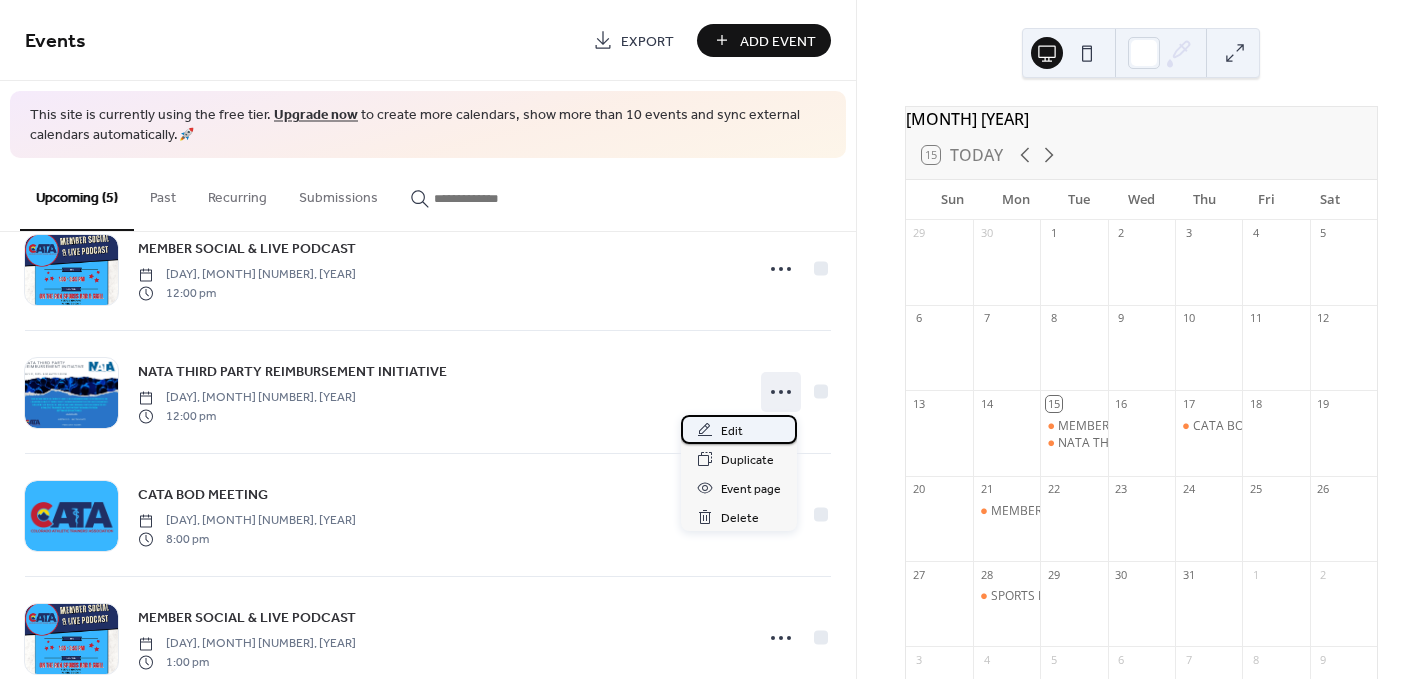 click on "Edit" at bounding box center [732, 431] 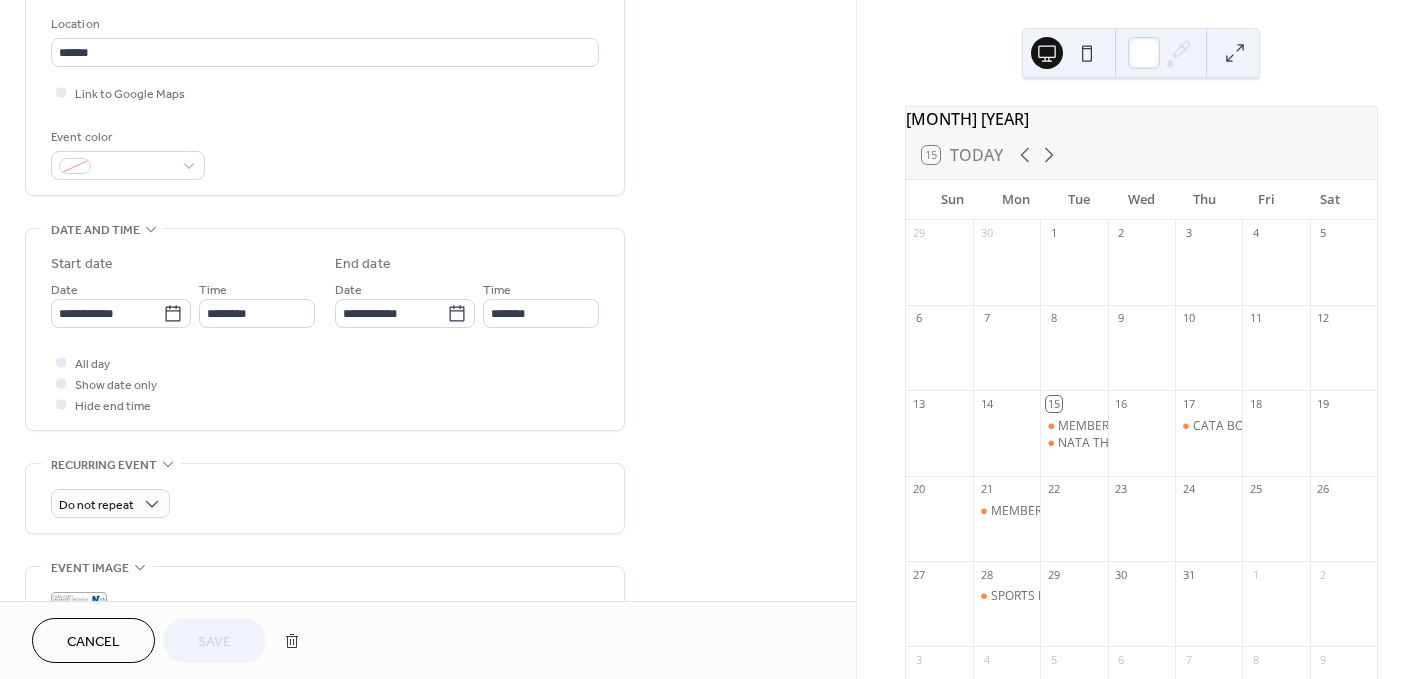 scroll, scrollTop: 426, scrollLeft: 0, axis: vertical 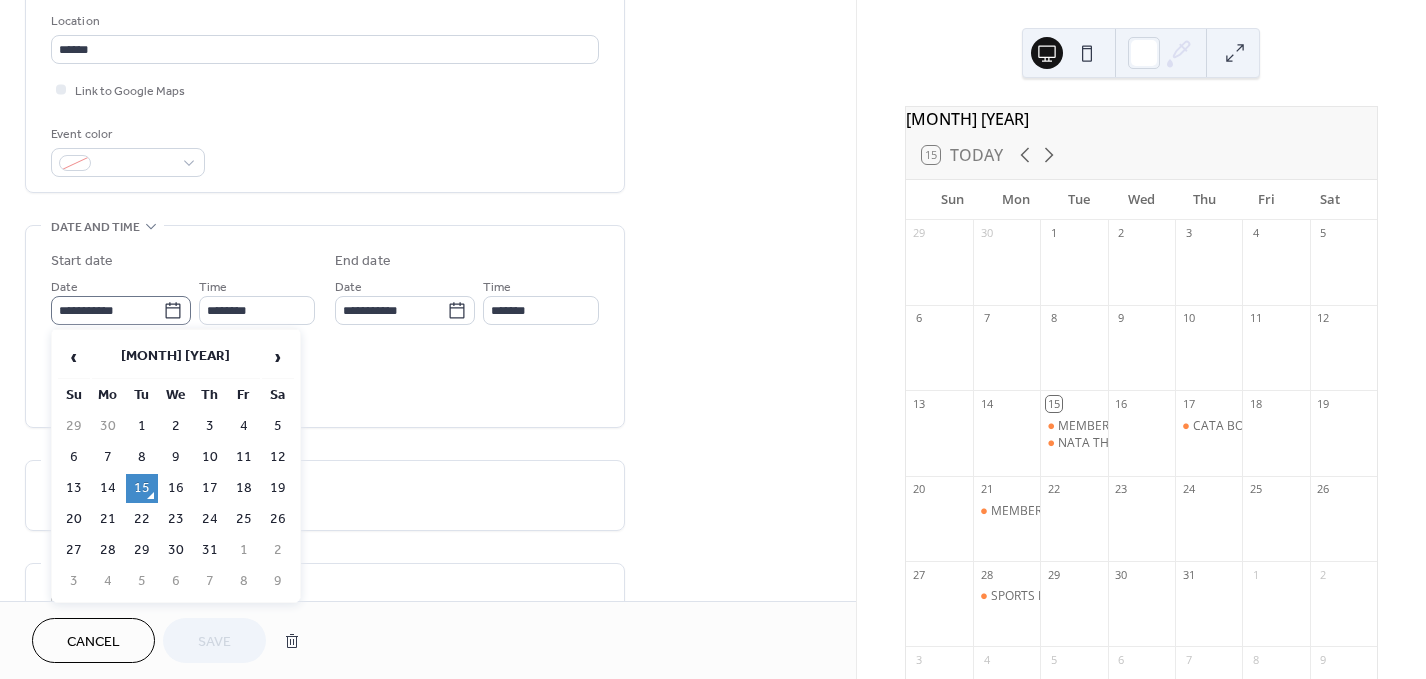 click 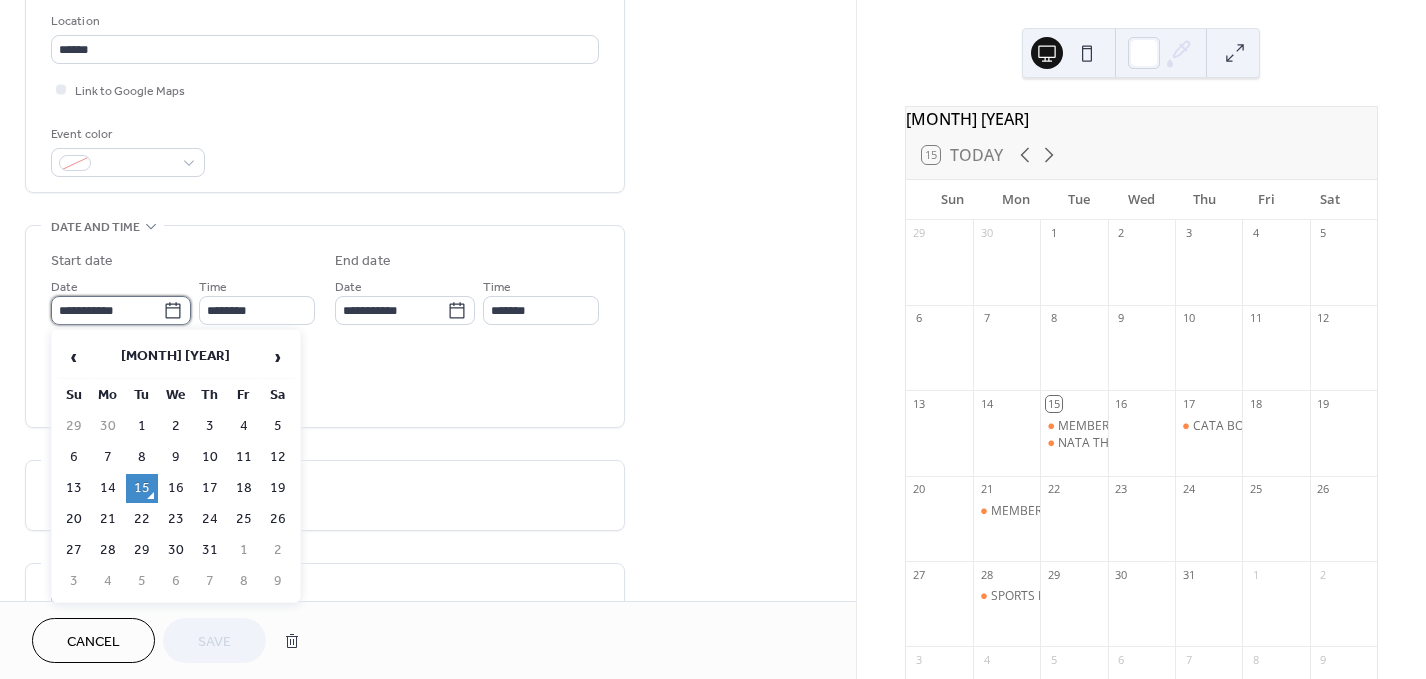 click on "**********" at bounding box center (107, 310) 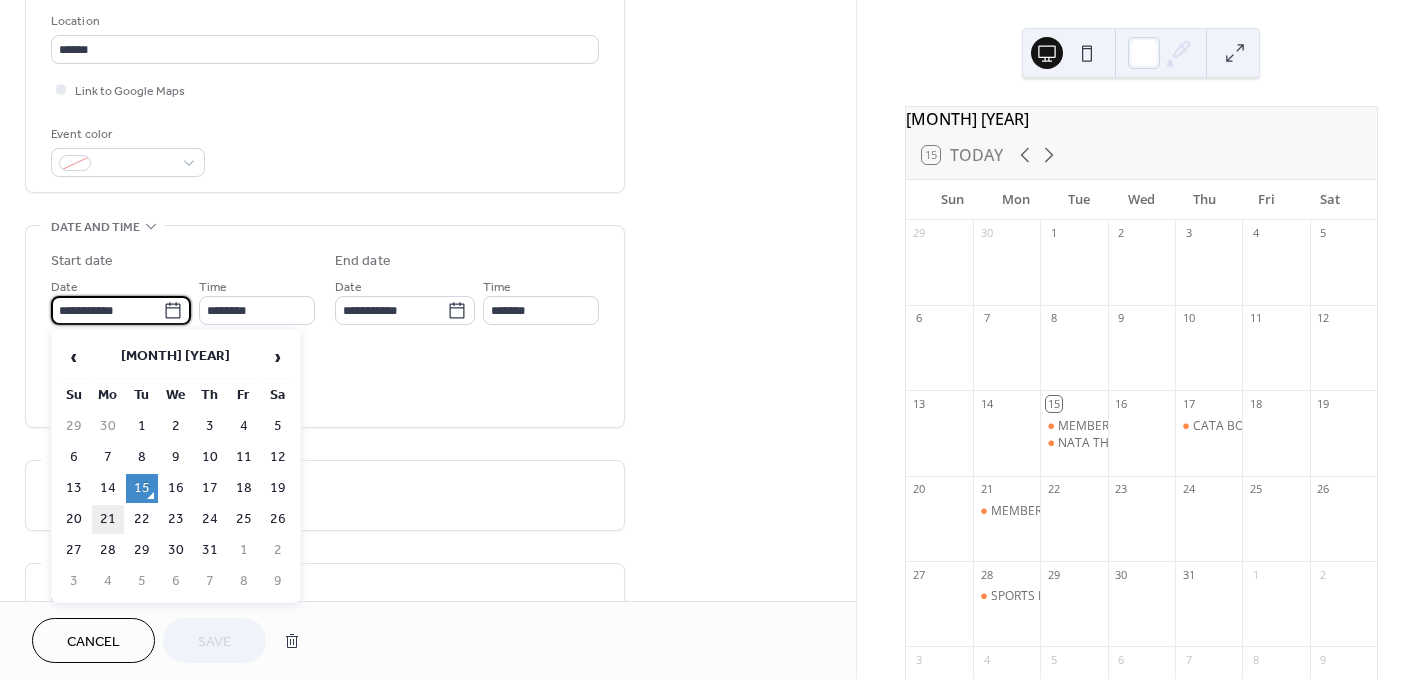click on "21" at bounding box center [108, 519] 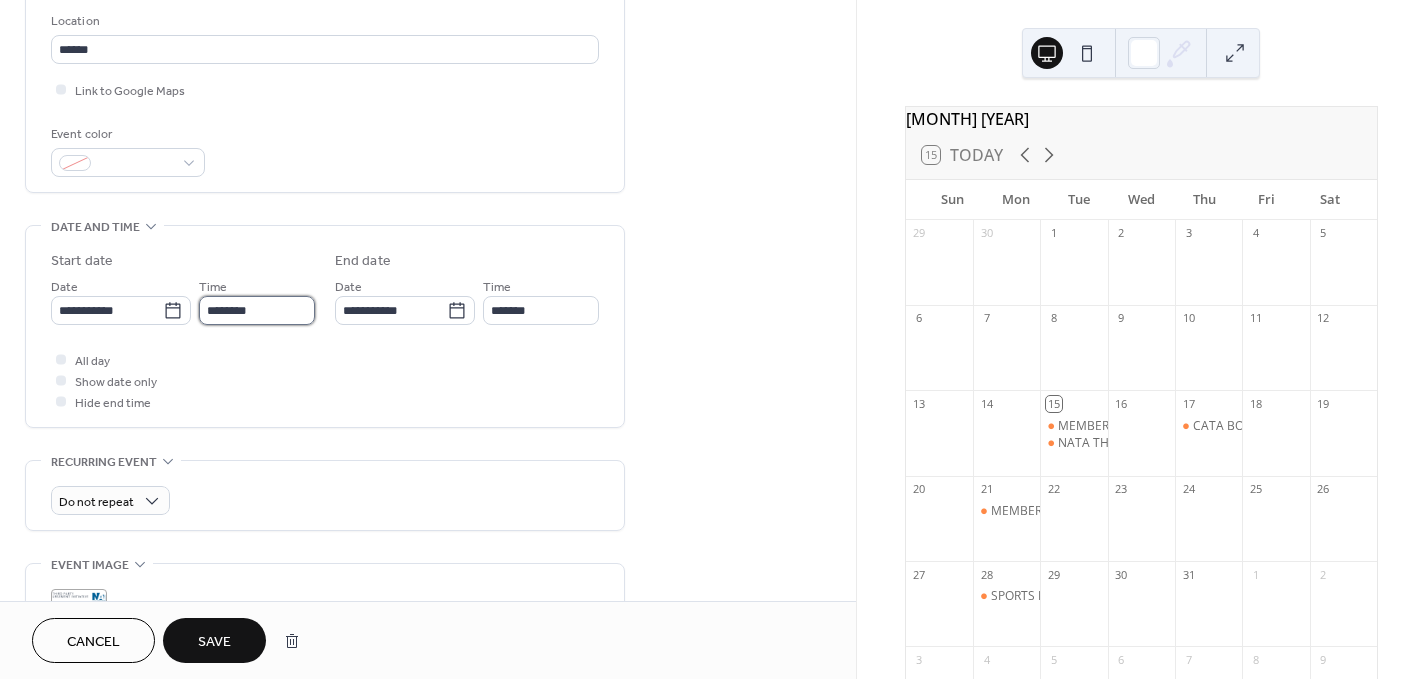 click on "********" at bounding box center [257, 310] 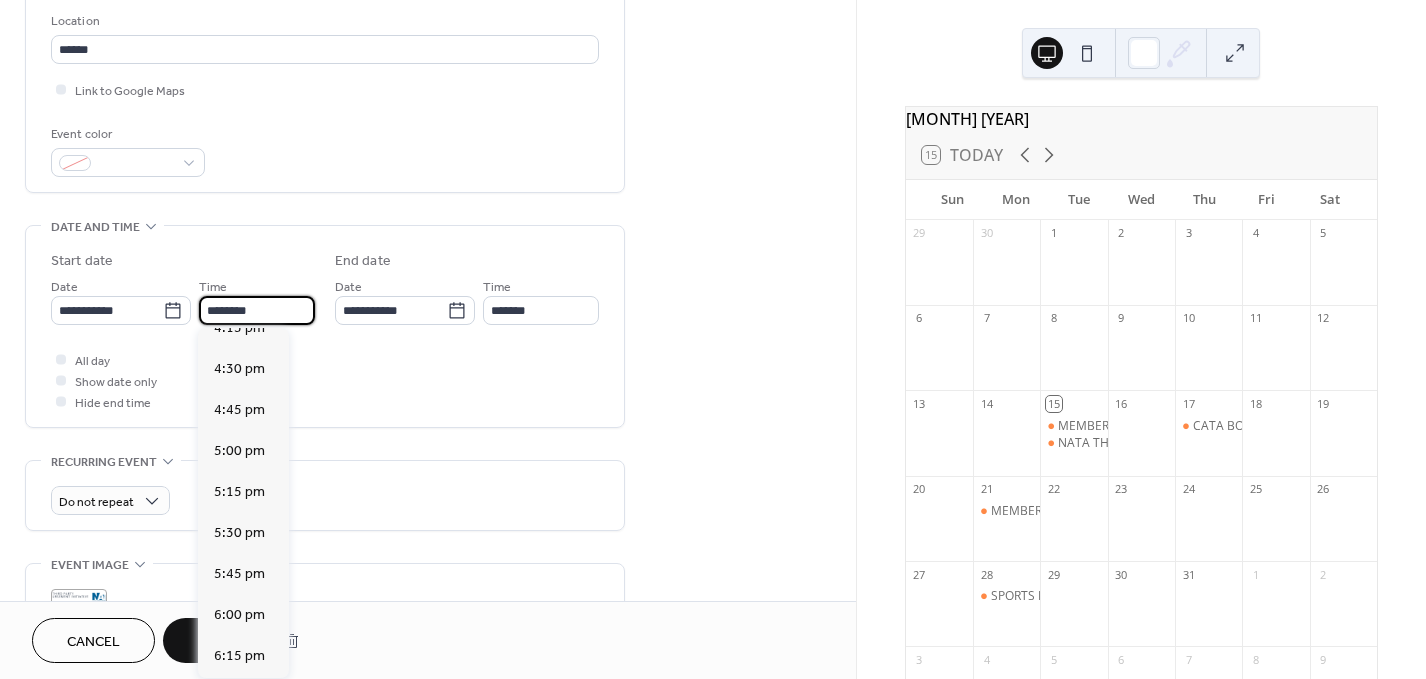 scroll, scrollTop: 3154, scrollLeft: 0, axis: vertical 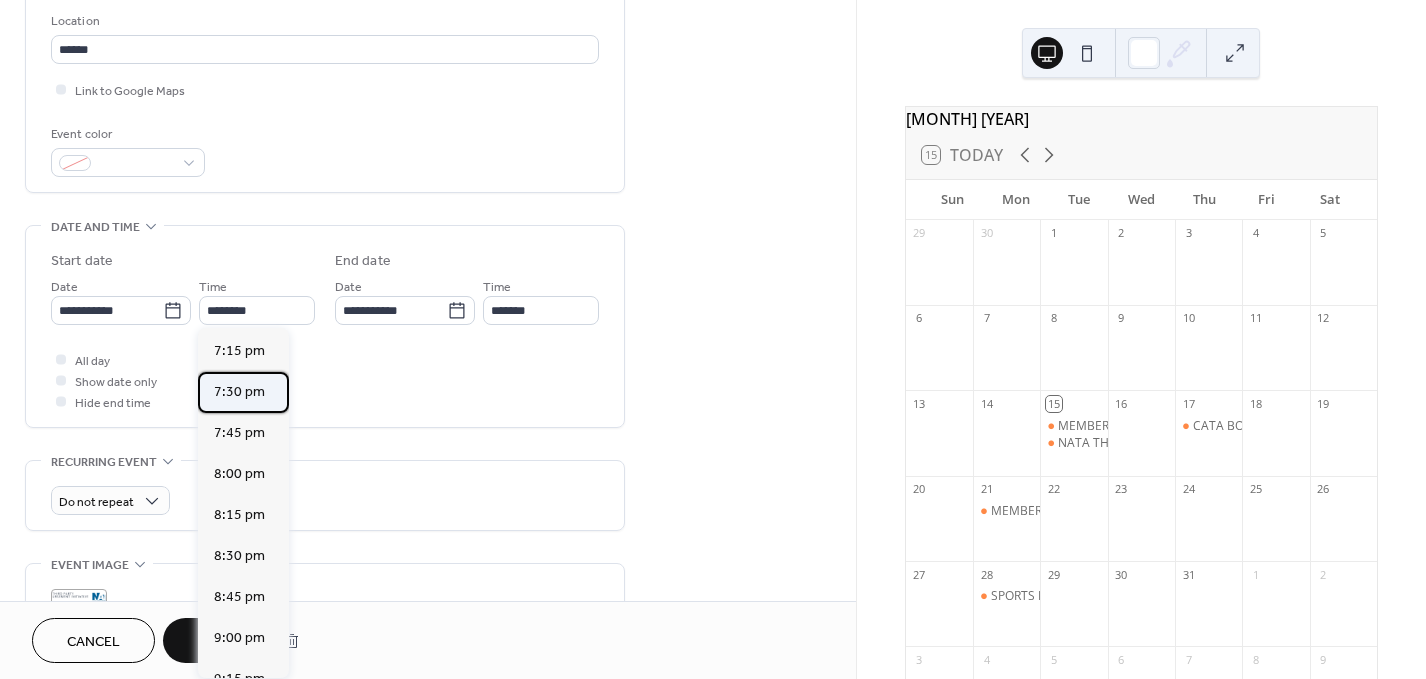click on "7:30 pm" at bounding box center [239, 391] 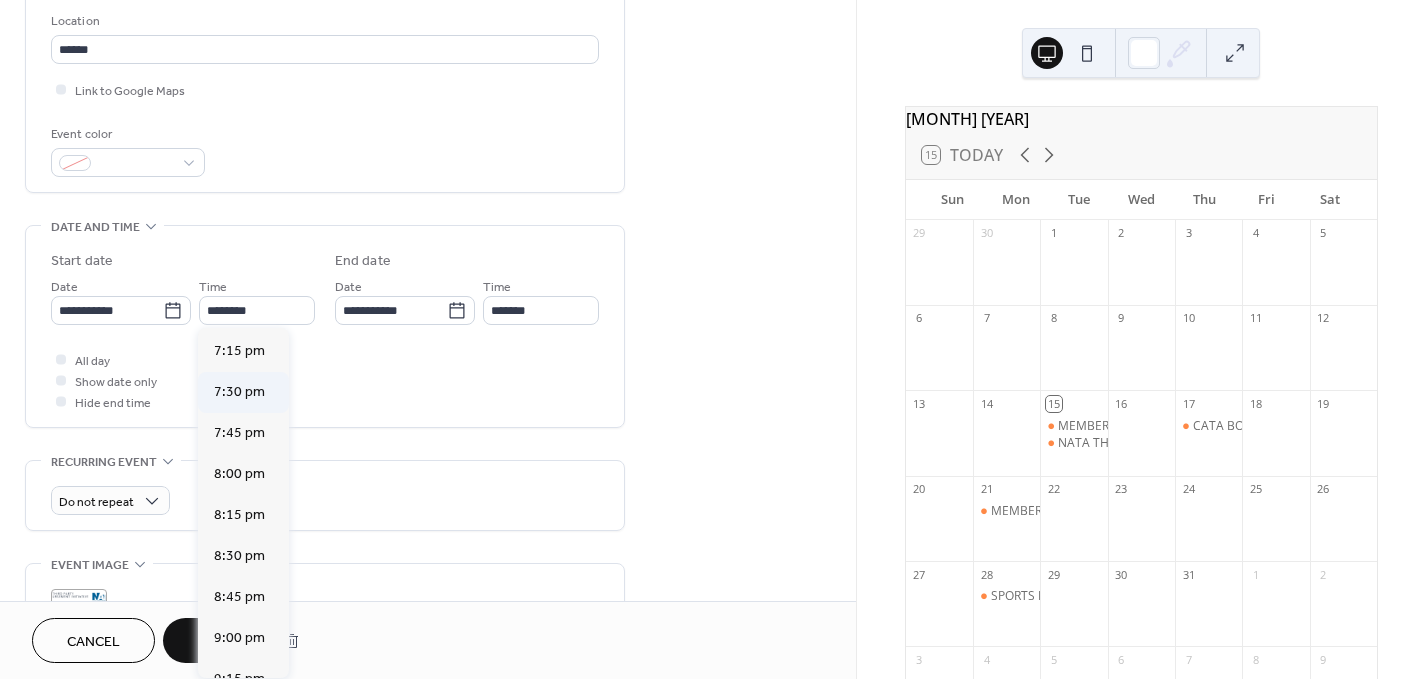 type on "*******" 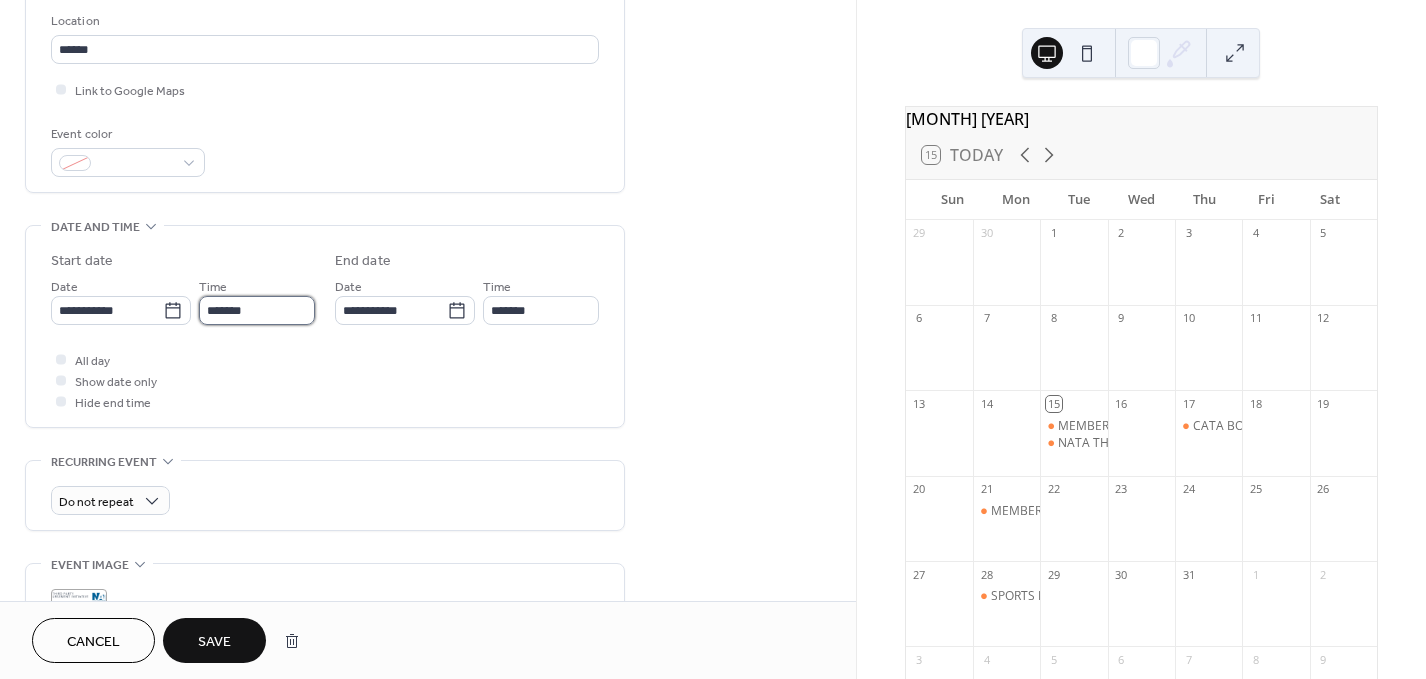 click on "*******" at bounding box center (257, 310) 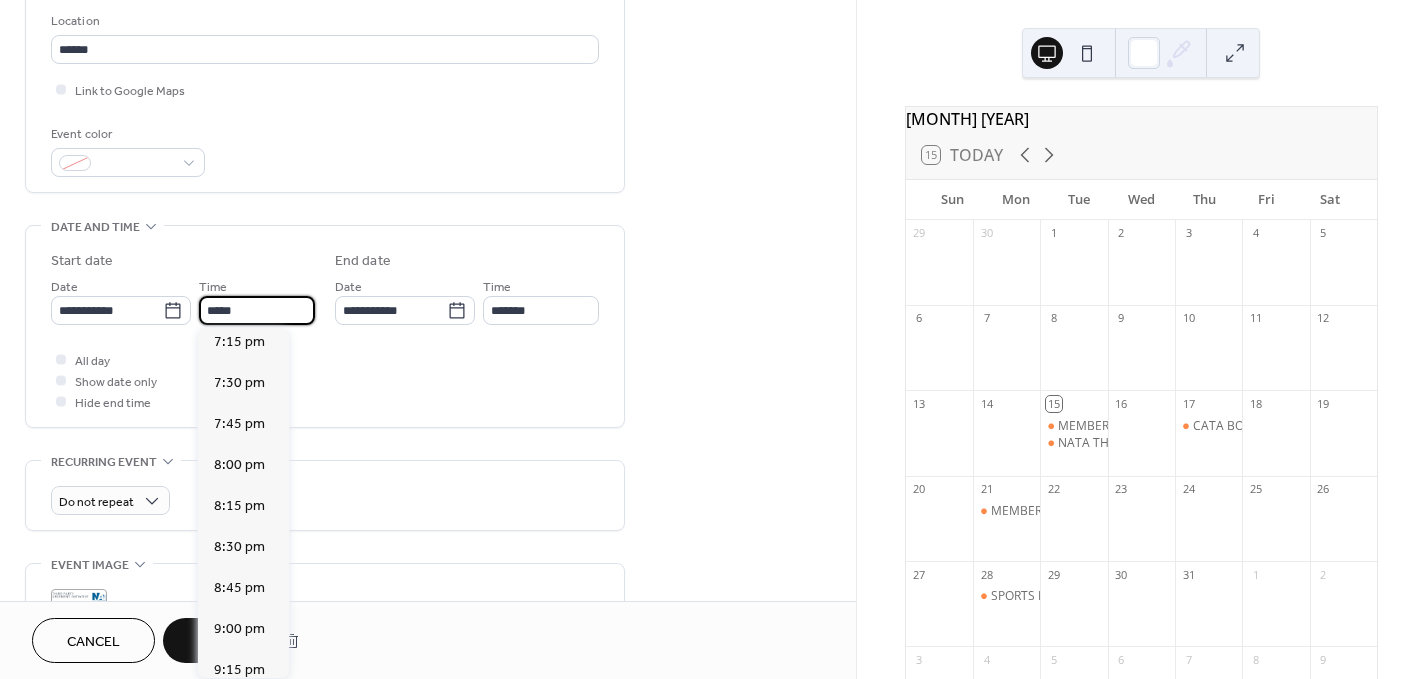 scroll, scrollTop: 1216, scrollLeft: 0, axis: vertical 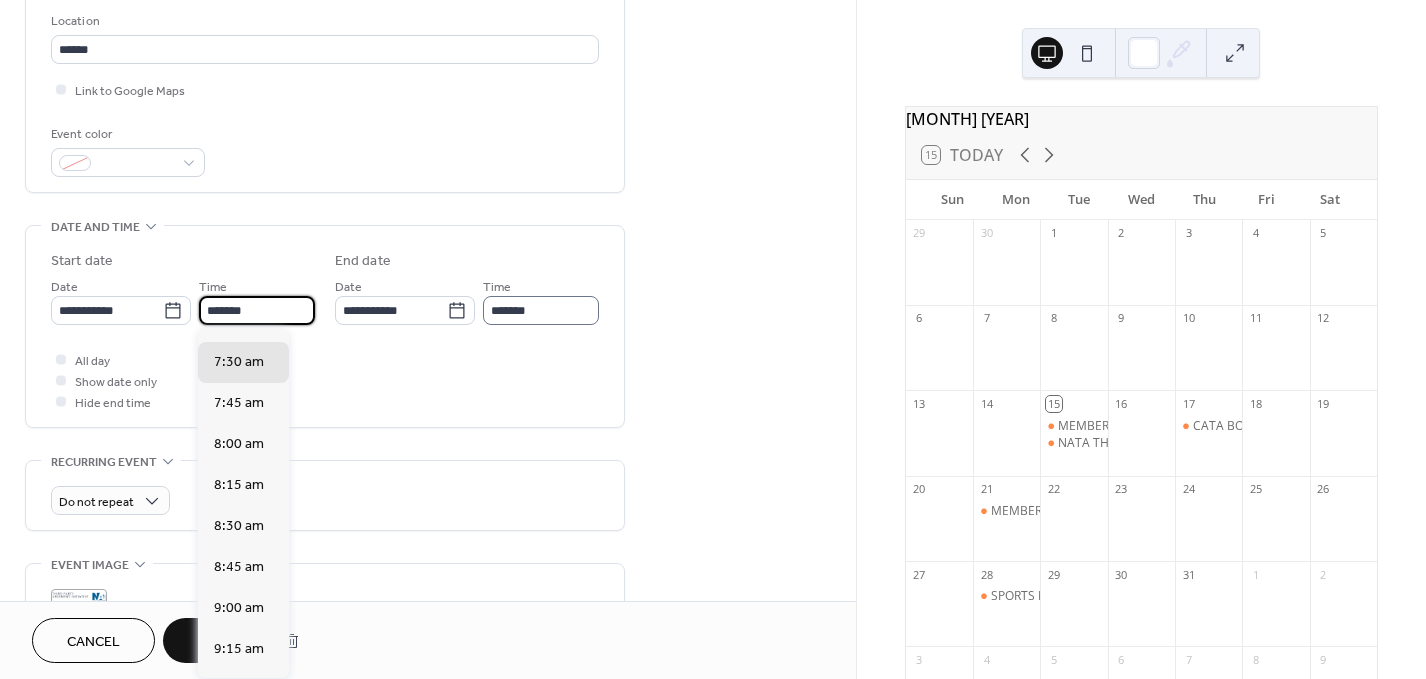 type on "*******" 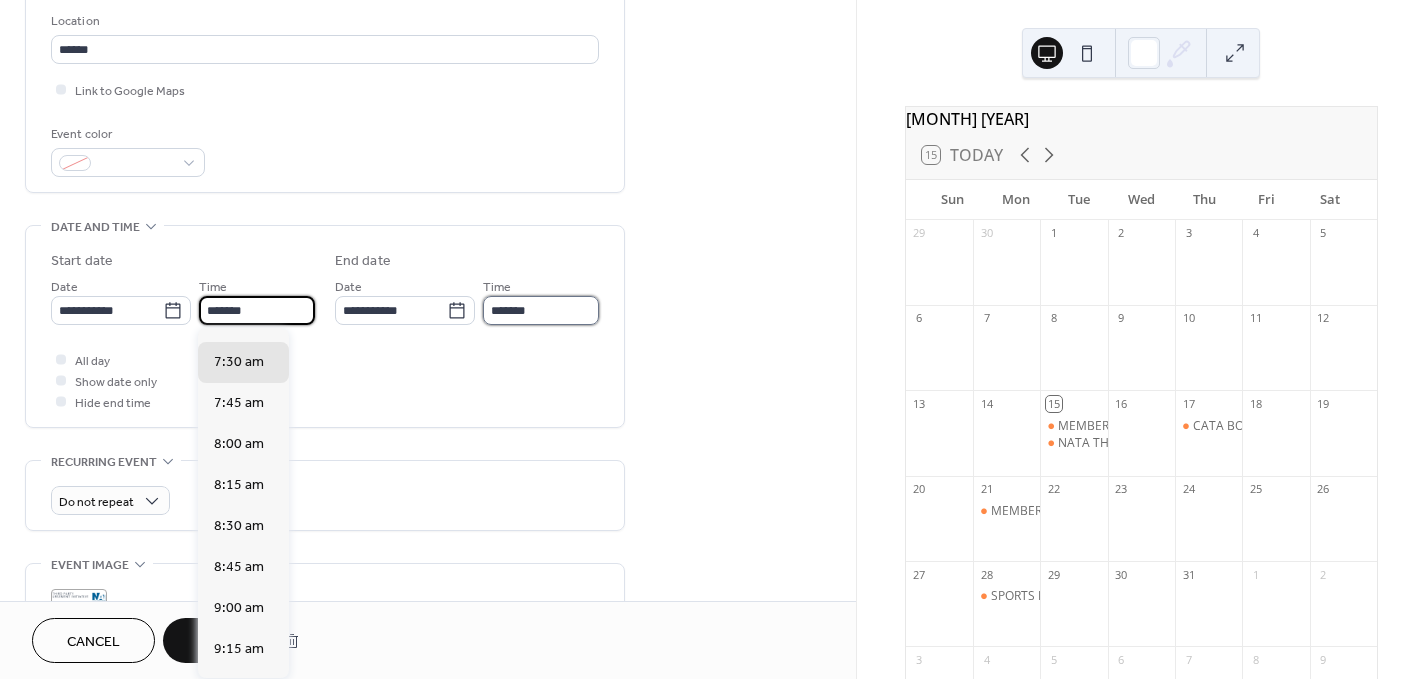 click on "*******" at bounding box center [541, 310] 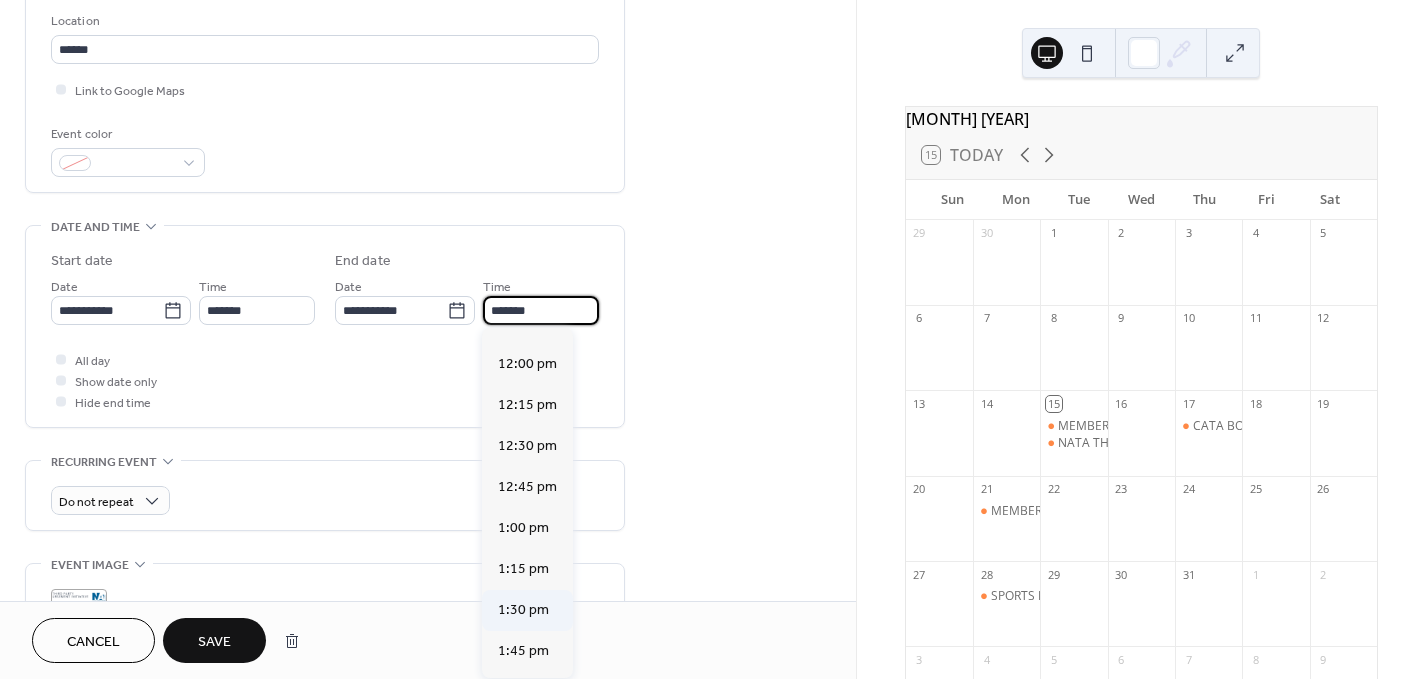 scroll, scrollTop: 676, scrollLeft: 0, axis: vertical 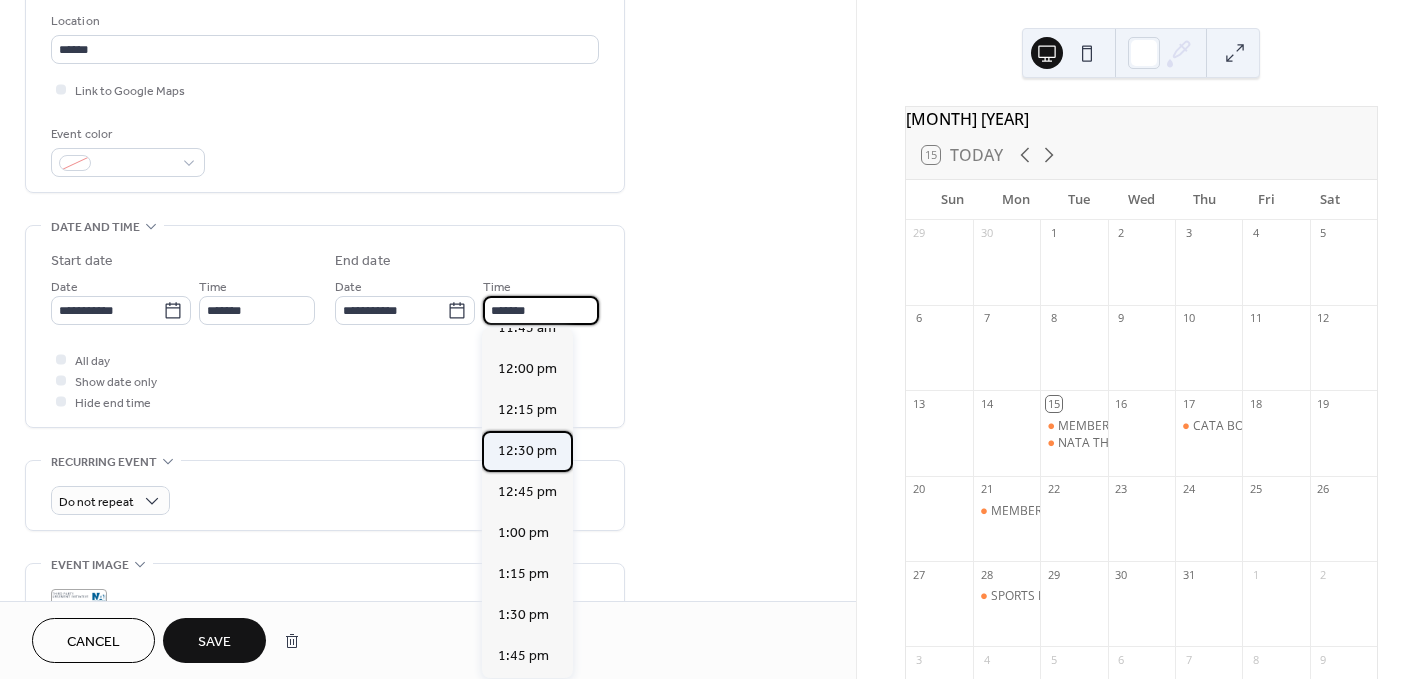 click on "12:30 pm" at bounding box center [527, 450] 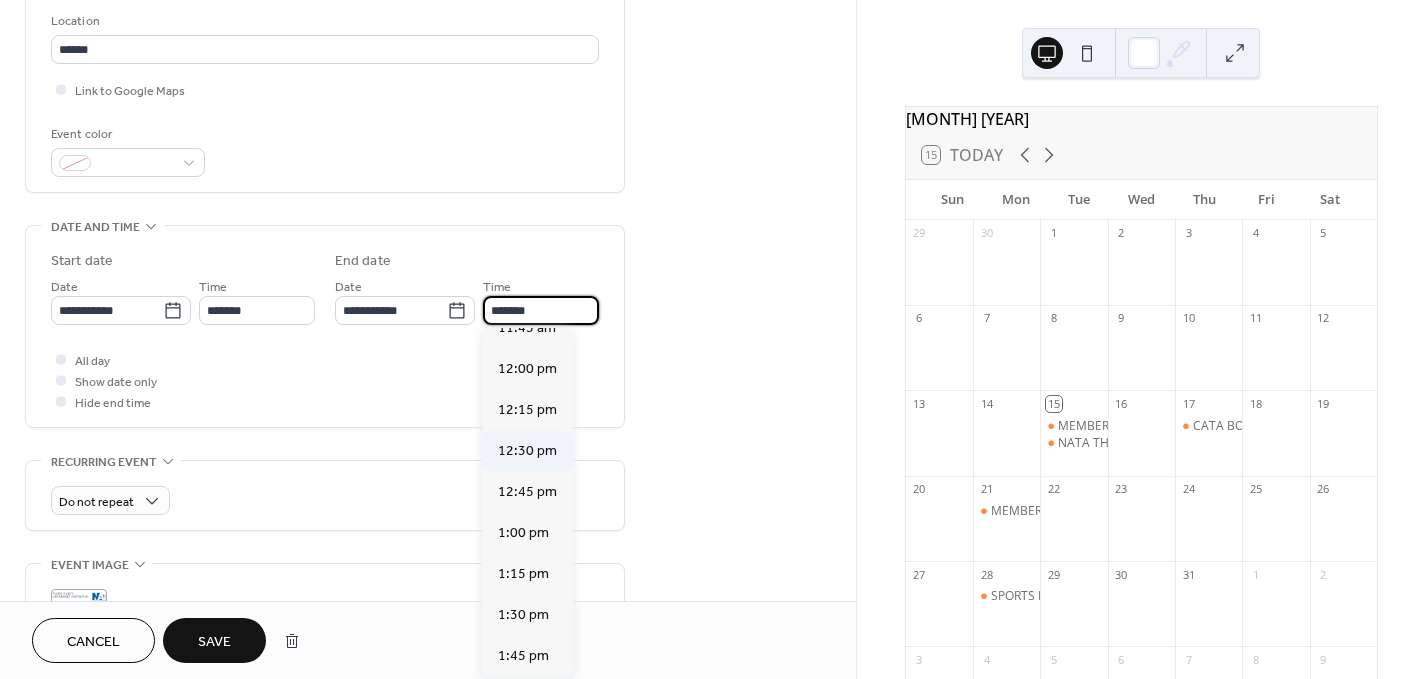 type on "********" 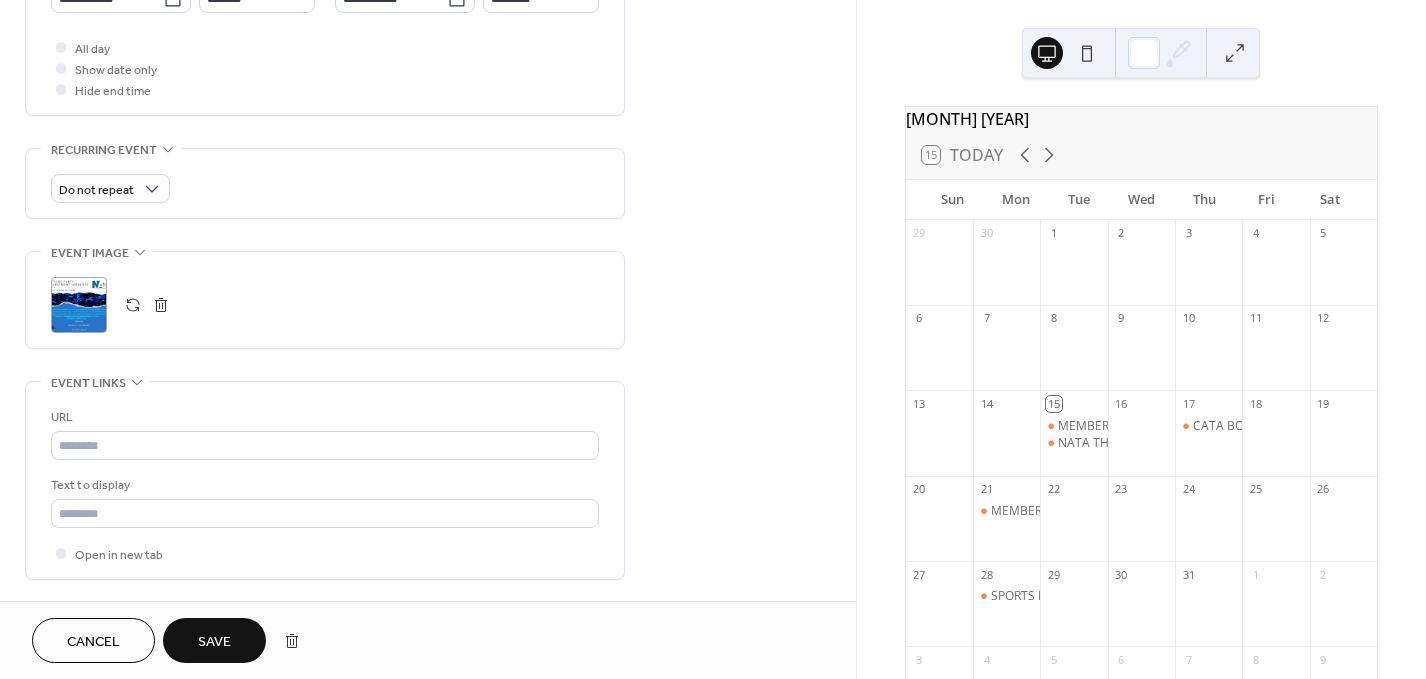 scroll, scrollTop: 740, scrollLeft: 0, axis: vertical 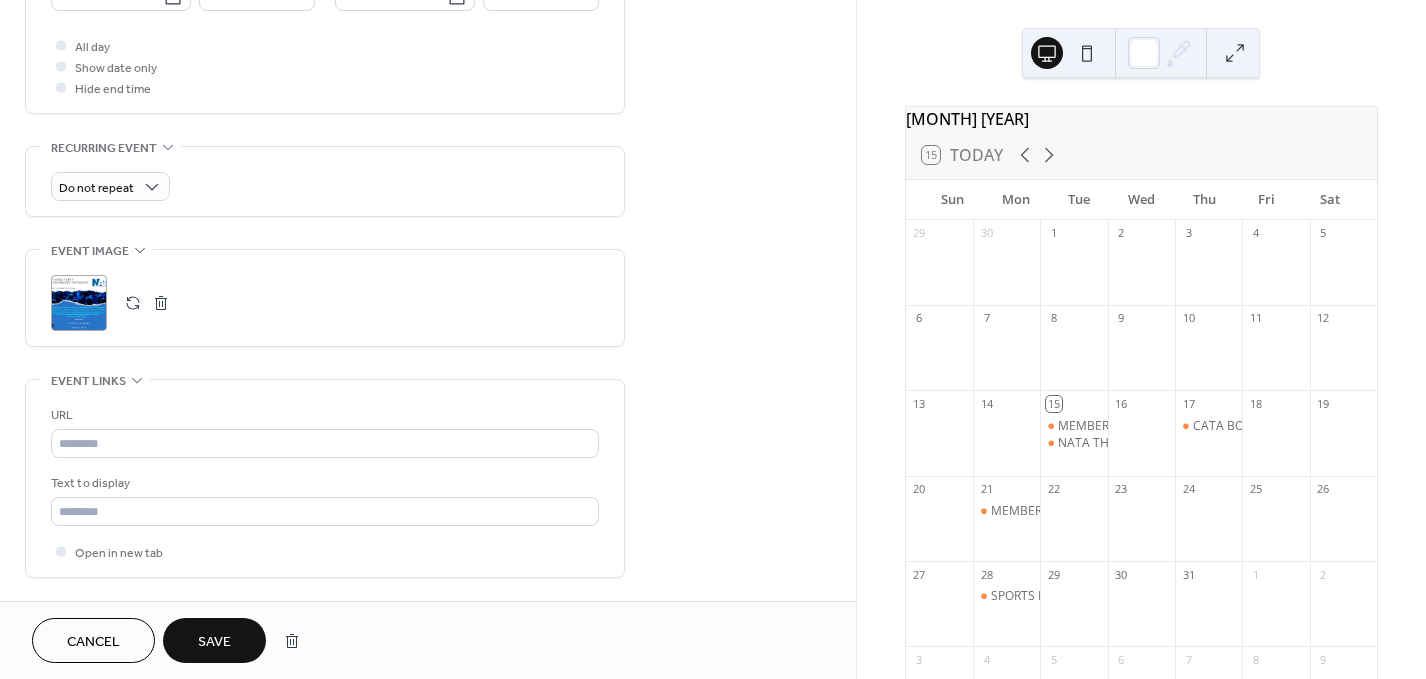 click on "Save" at bounding box center [214, 640] 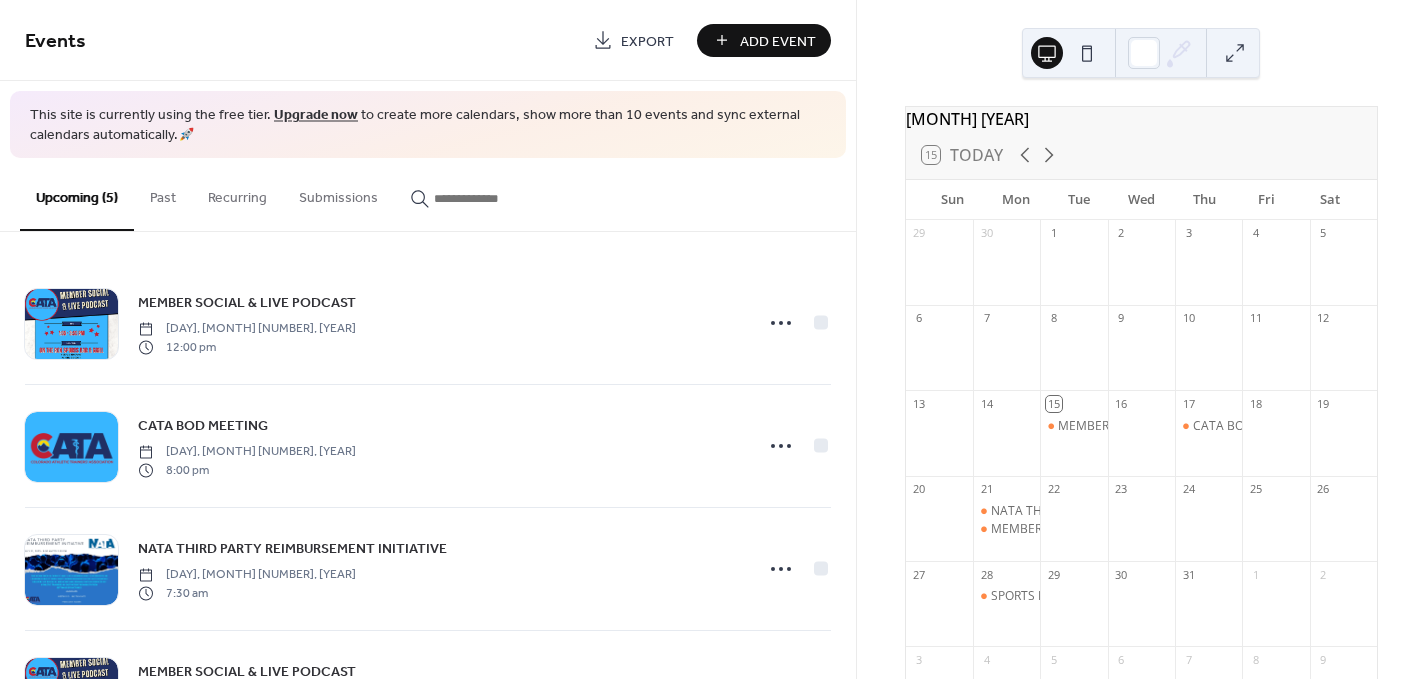 scroll, scrollTop: 157, scrollLeft: 0, axis: vertical 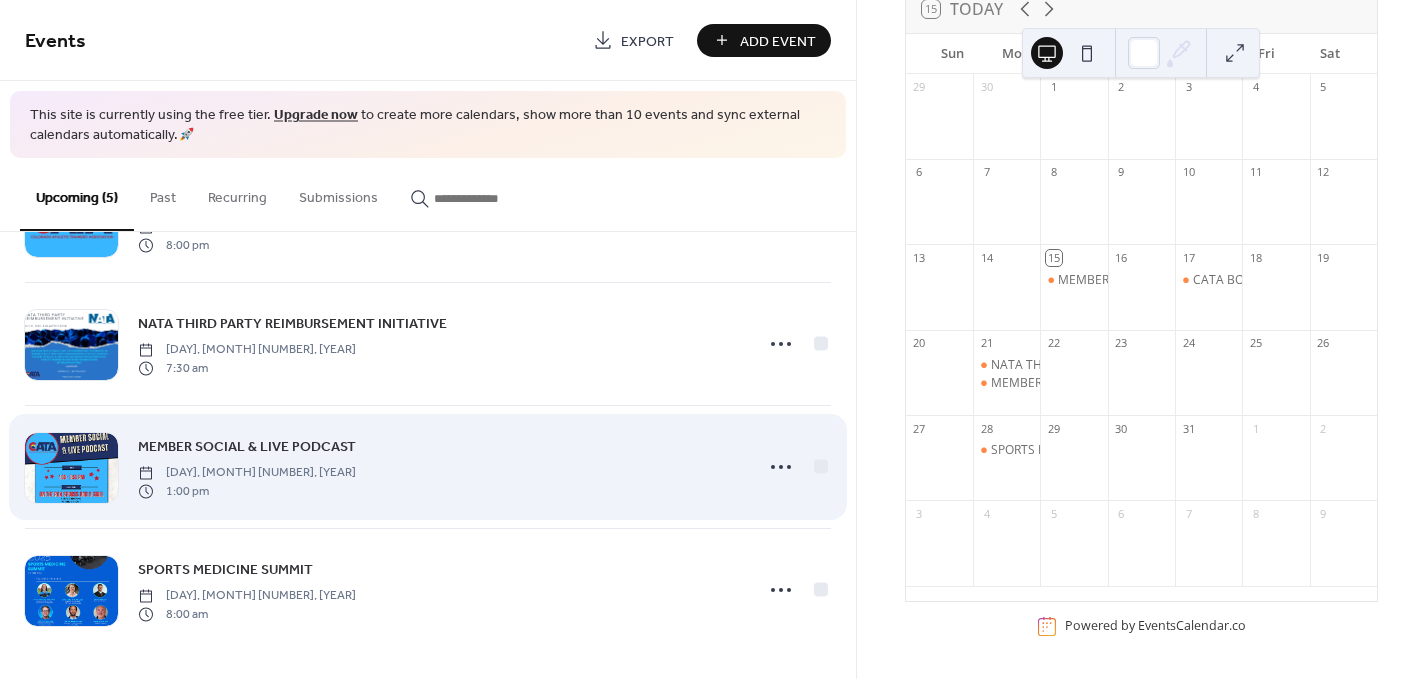 click on "MEMBER SOCIAL & LIVE PODCAST" at bounding box center [247, 447] 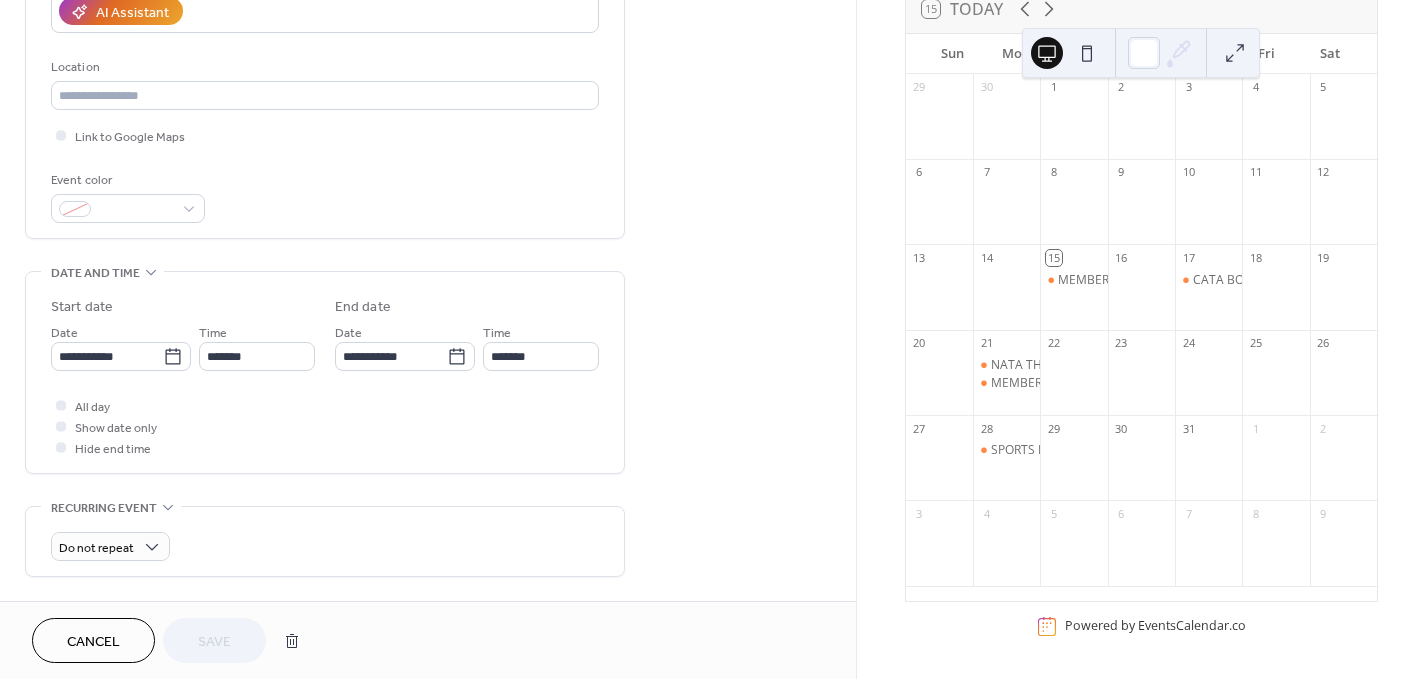 scroll, scrollTop: 383, scrollLeft: 0, axis: vertical 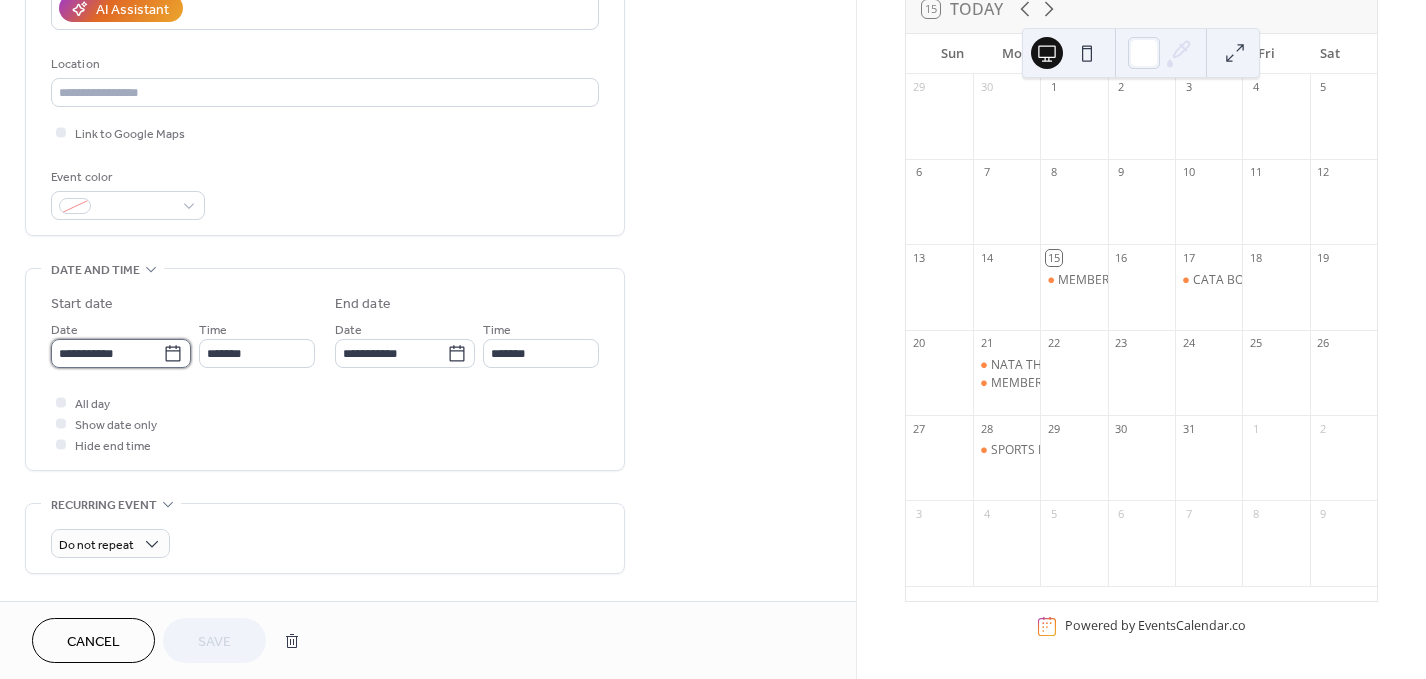 click on "**********" at bounding box center (107, 353) 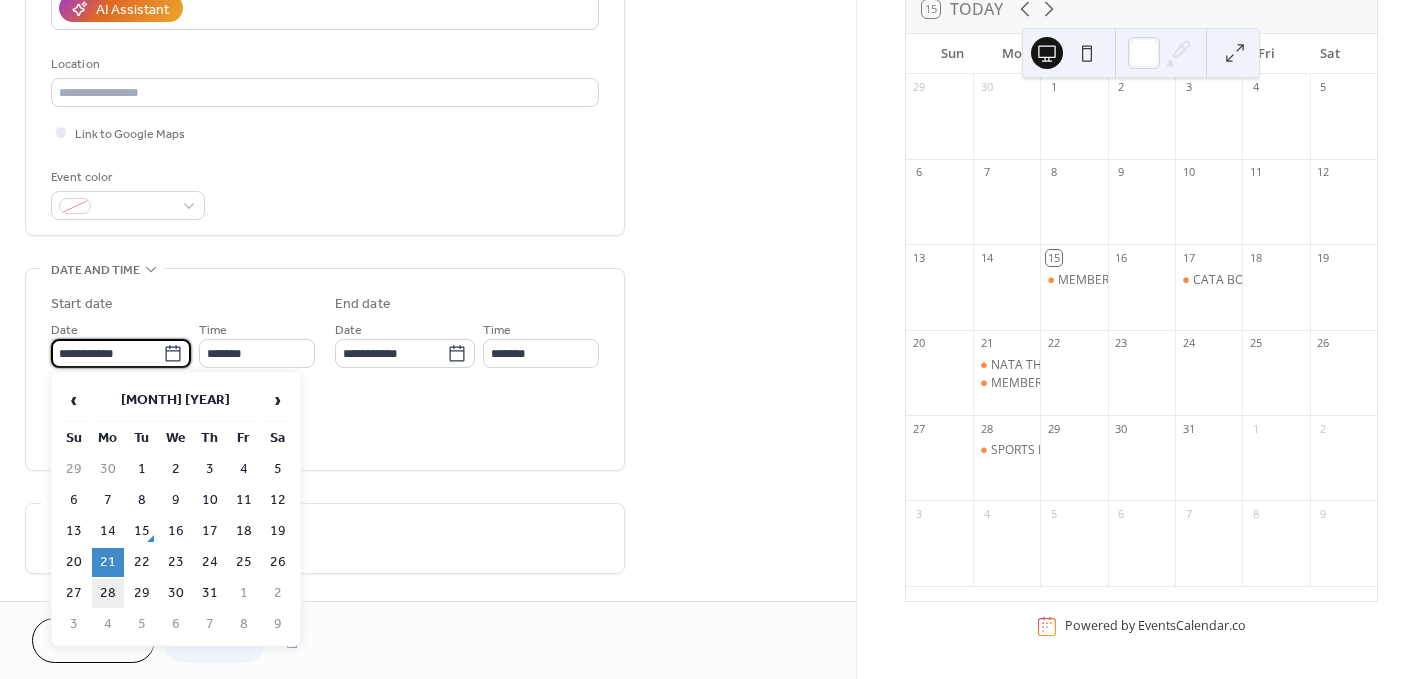 click on "28" at bounding box center [108, 593] 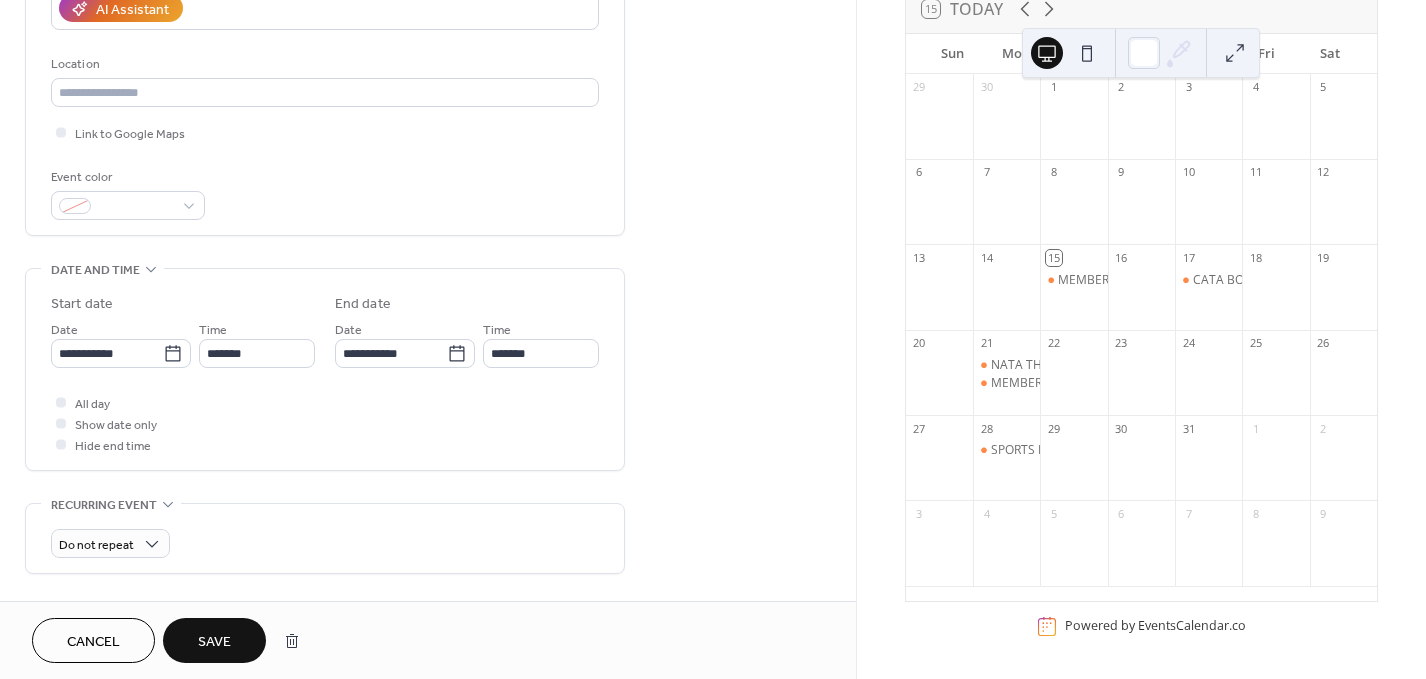 click on "Save" at bounding box center (214, 640) 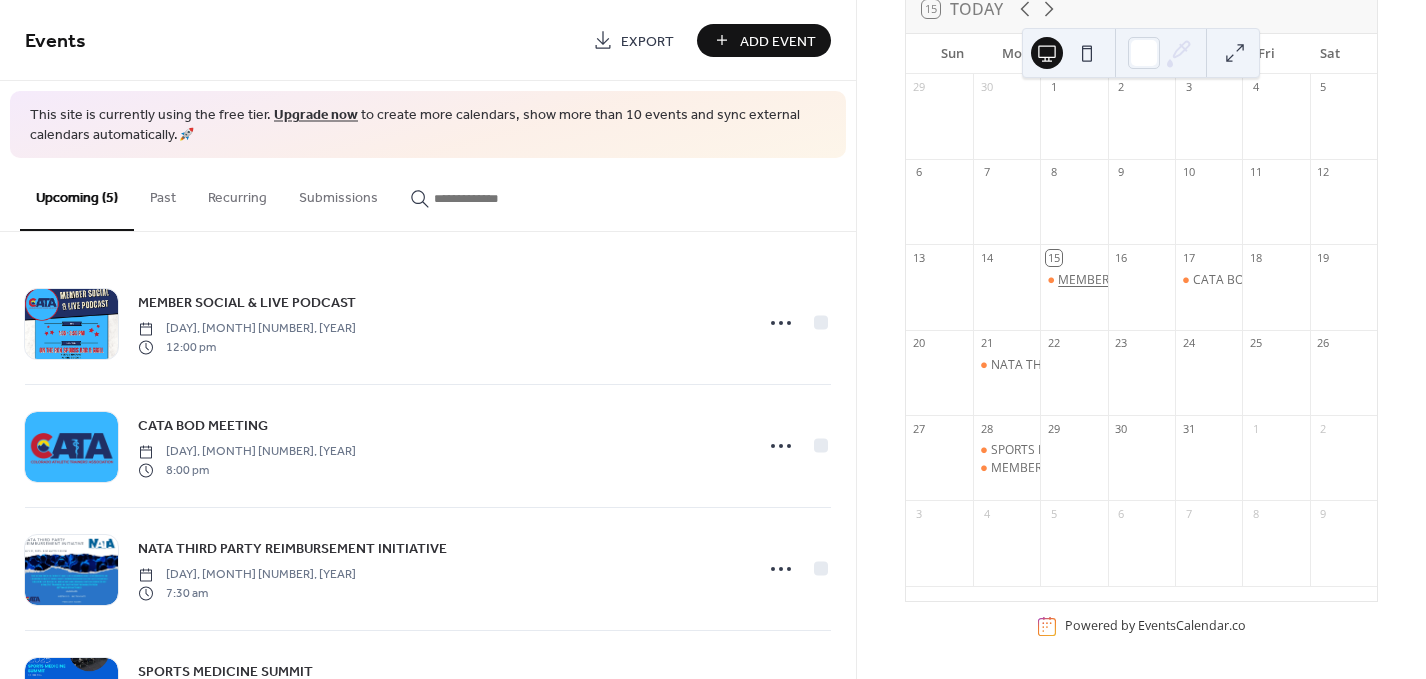click on "MEMBER SOCIAL & LIVE PODCAST" at bounding box center (1153, 280) 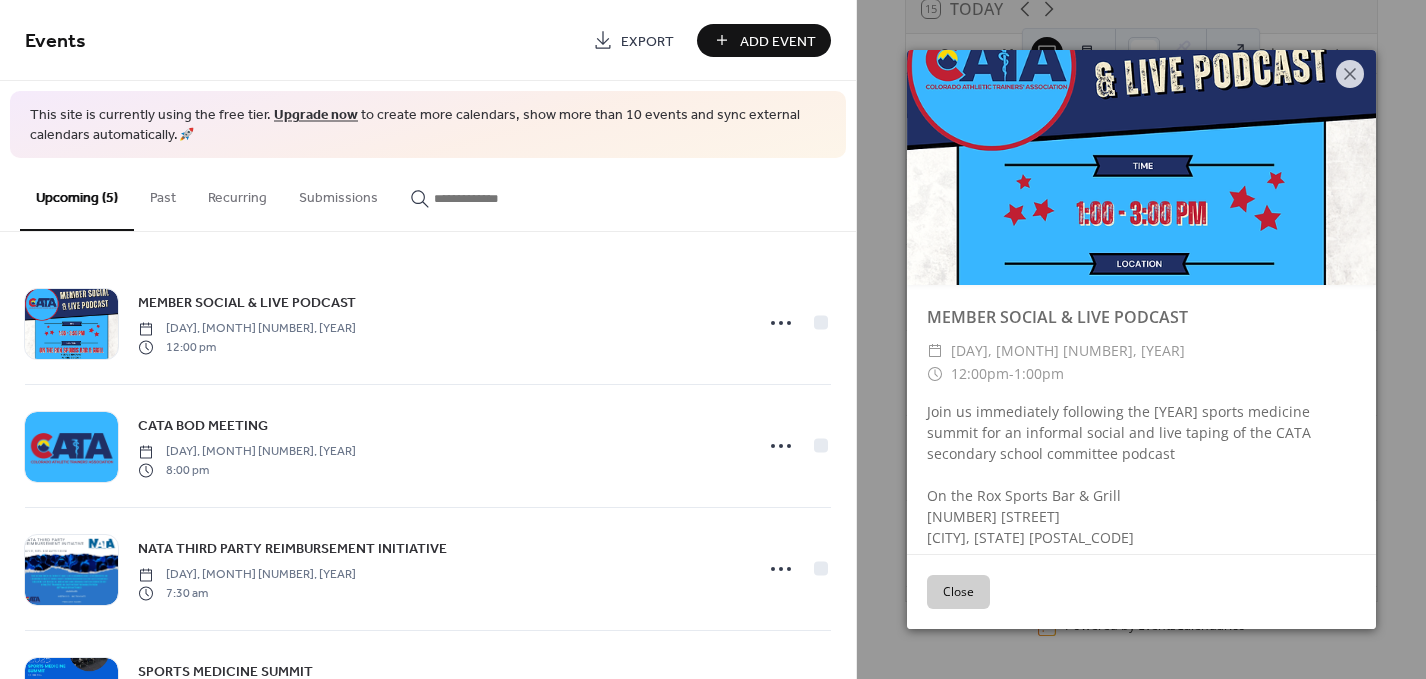 click on "Close" at bounding box center [958, 592] 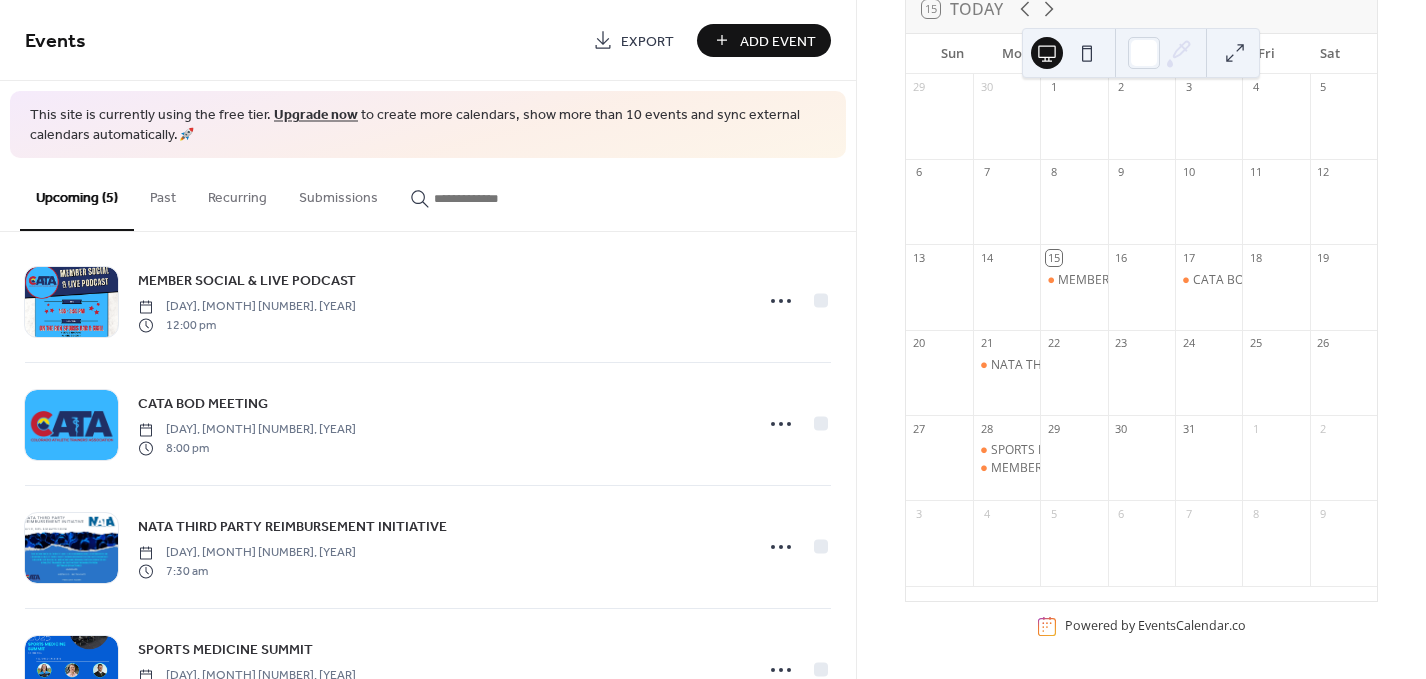 scroll, scrollTop: 19, scrollLeft: 0, axis: vertical 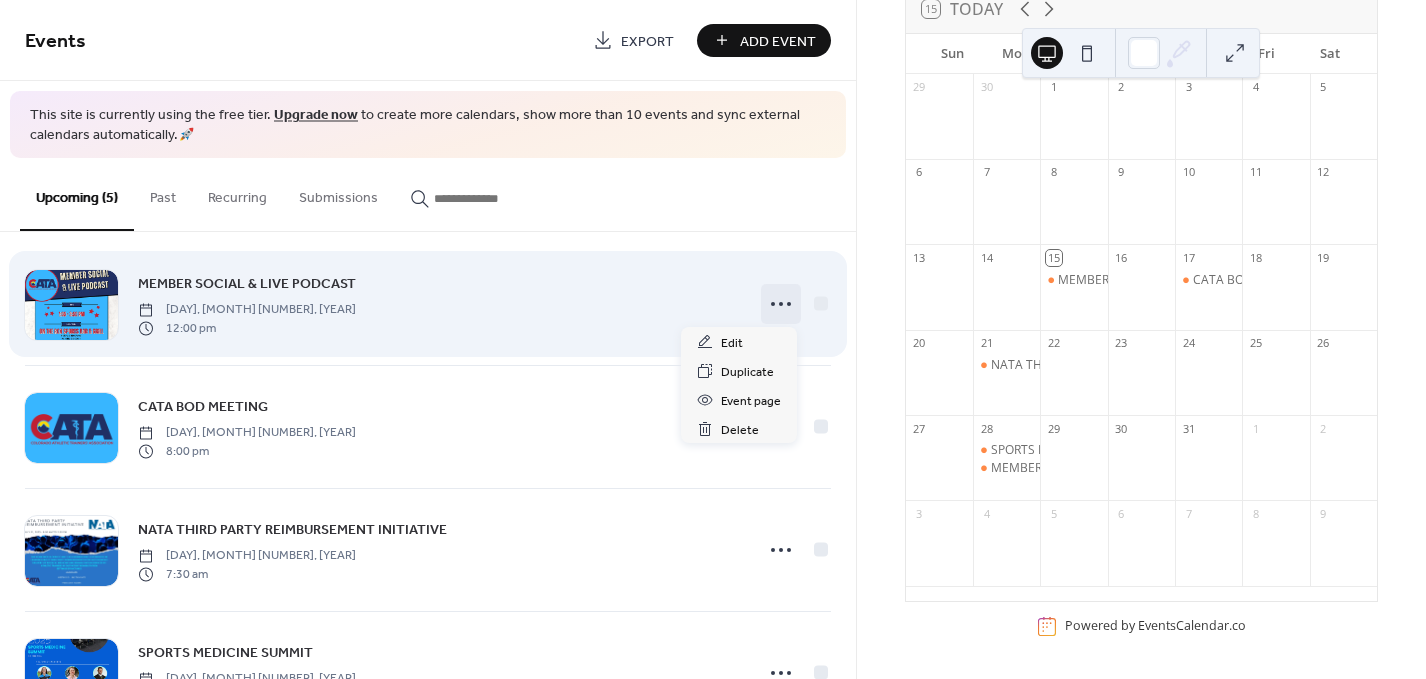click 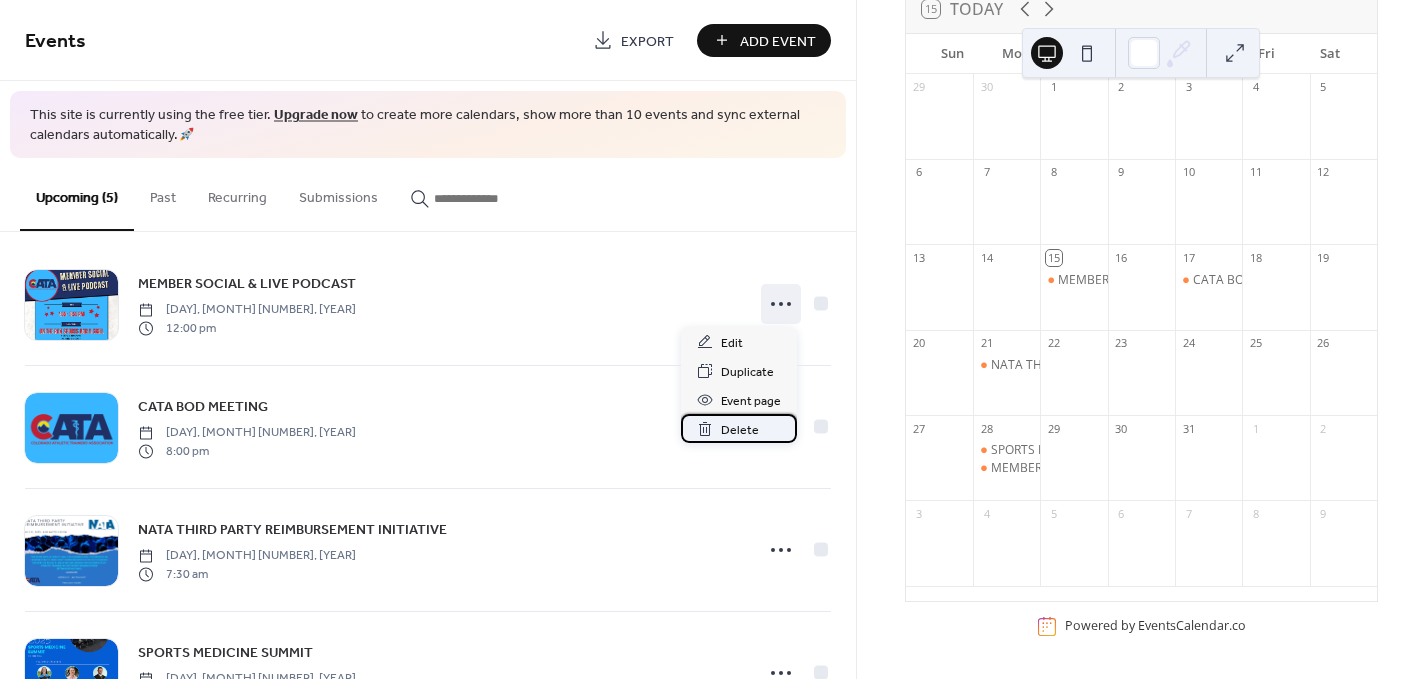 click on "Delete" at bounding box center (740, 430) 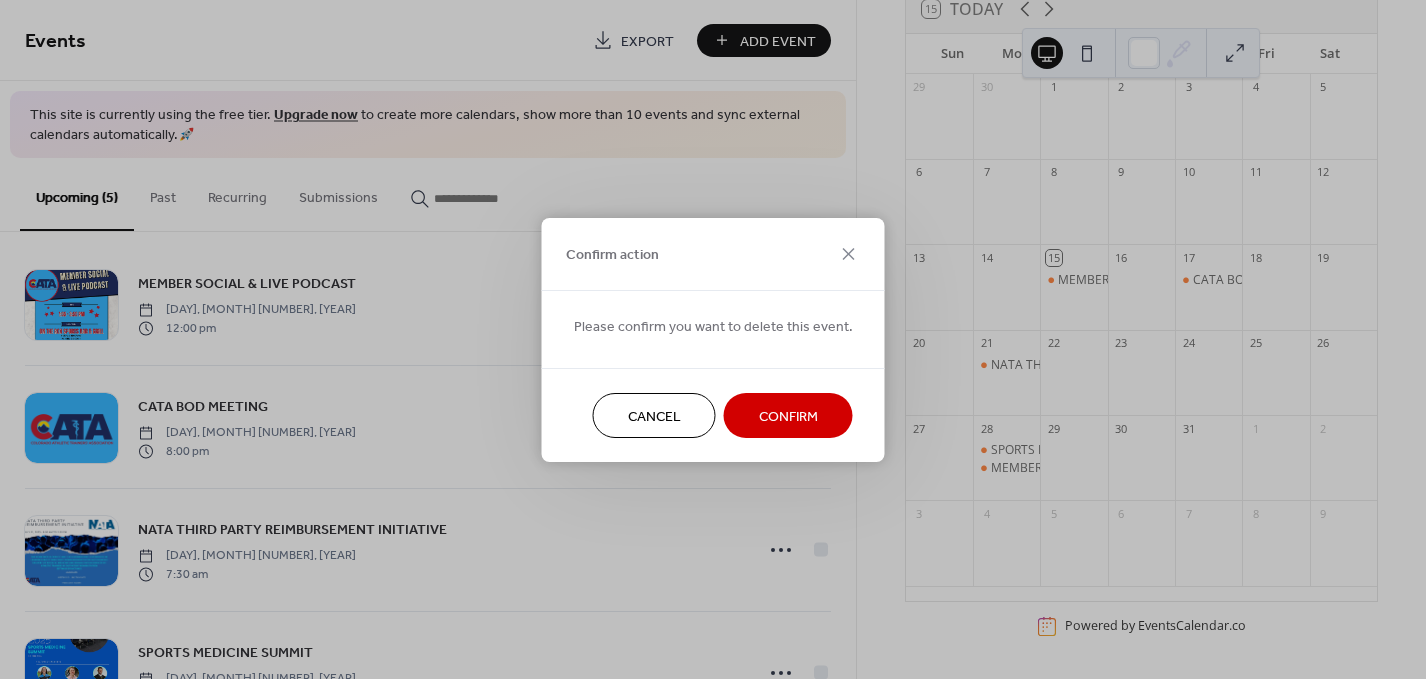 click on "Confirm" at bounding box center (788, 416) 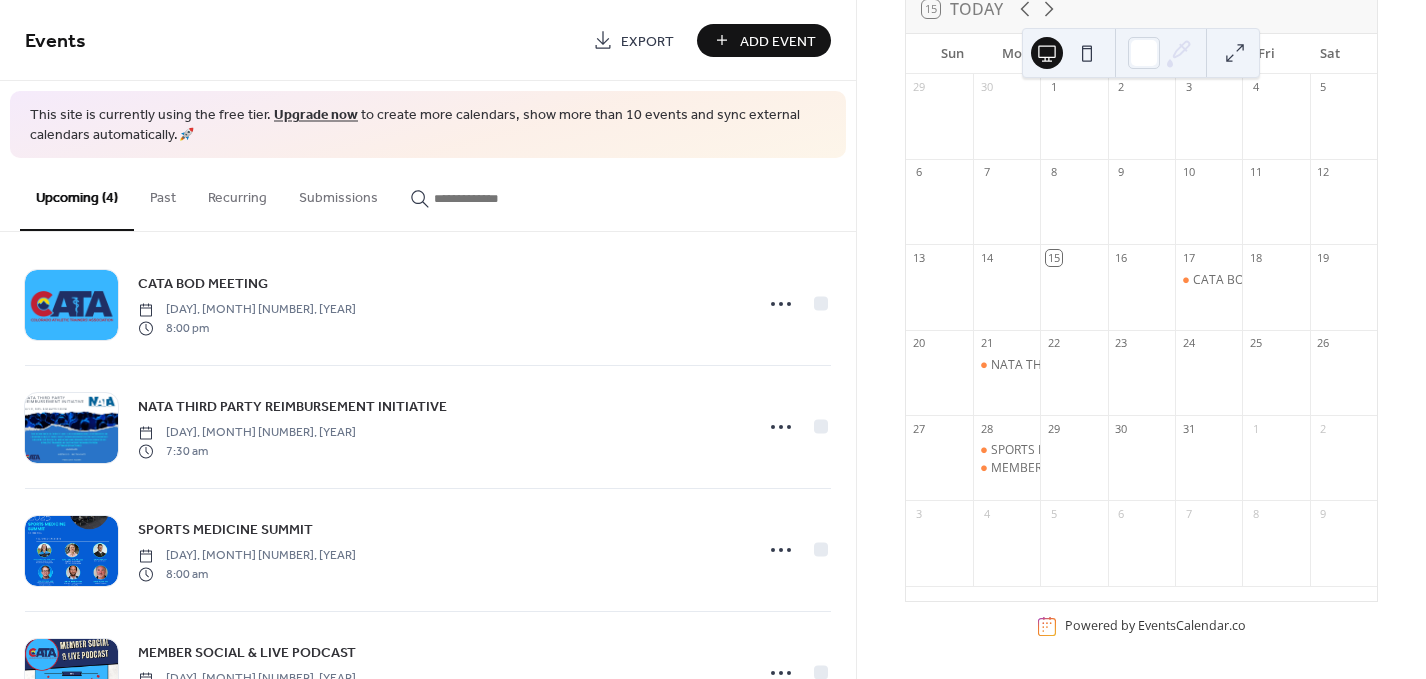 scroll, scrollTop: 0, scrollLeft: 0, axis: both 